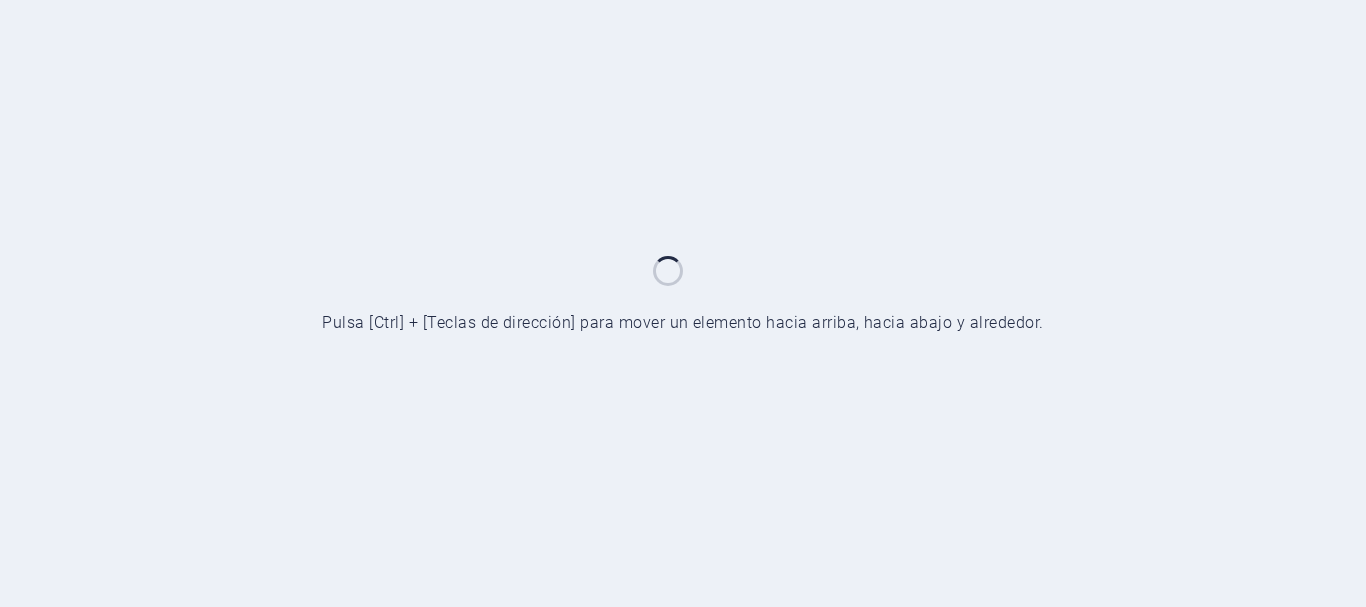 scroll, scrollTop: 0, scrollLeft: 0, axis: both 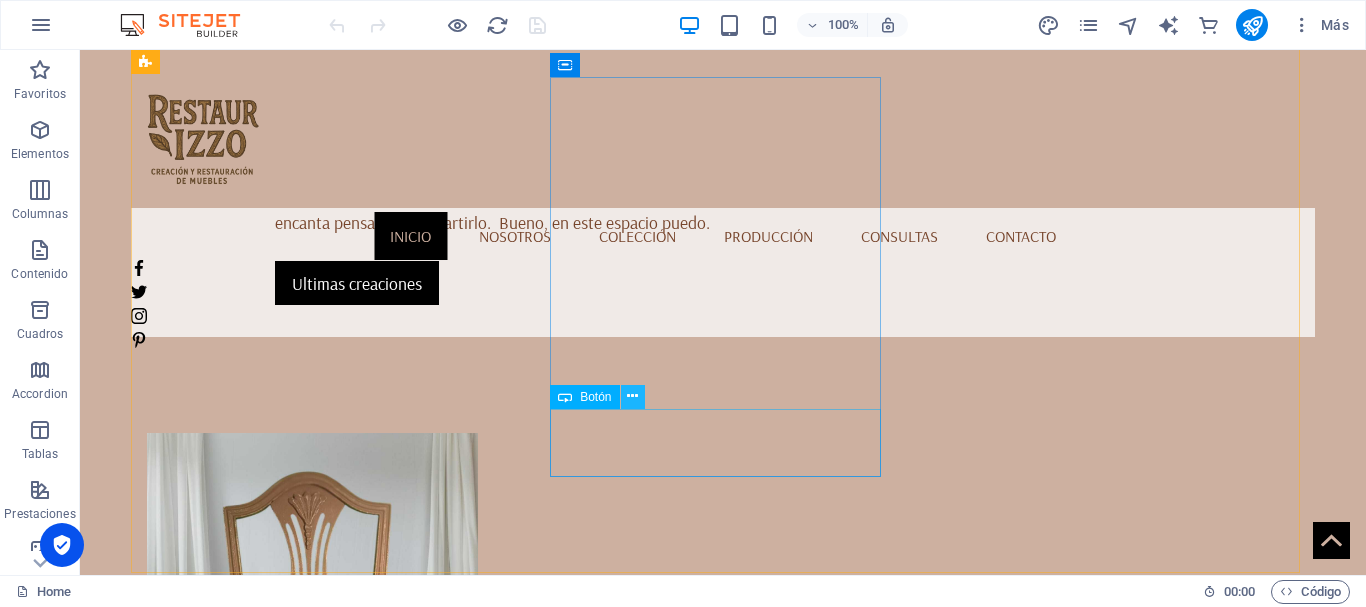 click at bounding box center (632, 396) 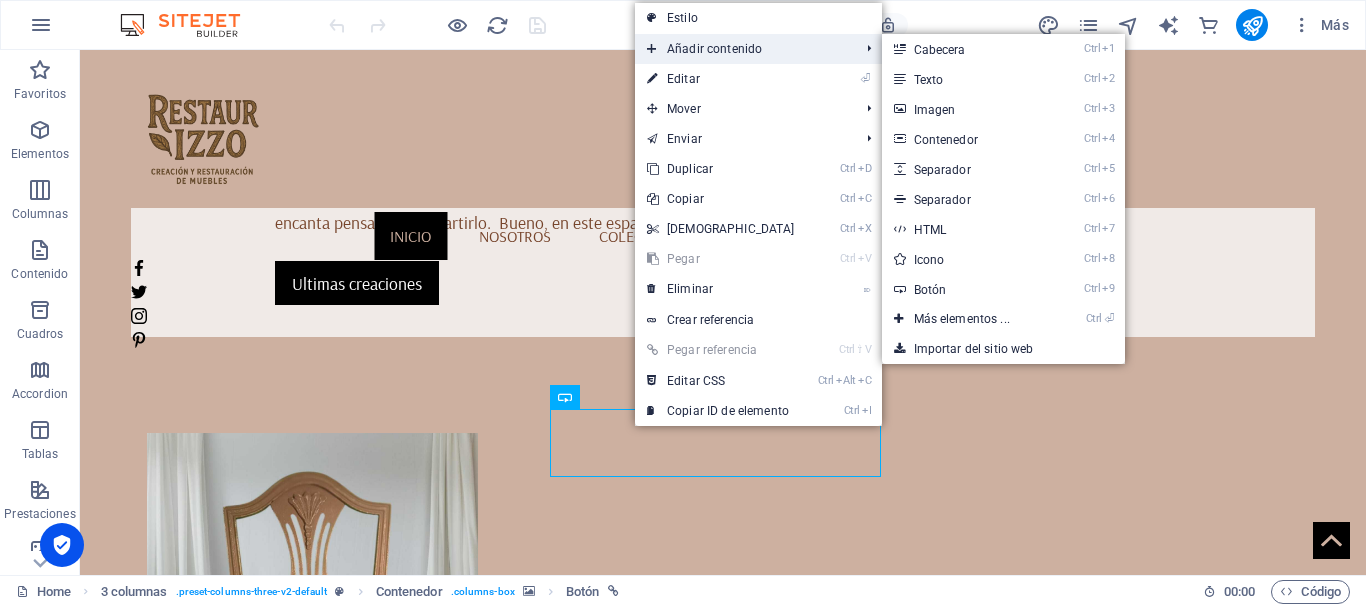 click on "Añadir contenido" at bounding box center [743, 49] 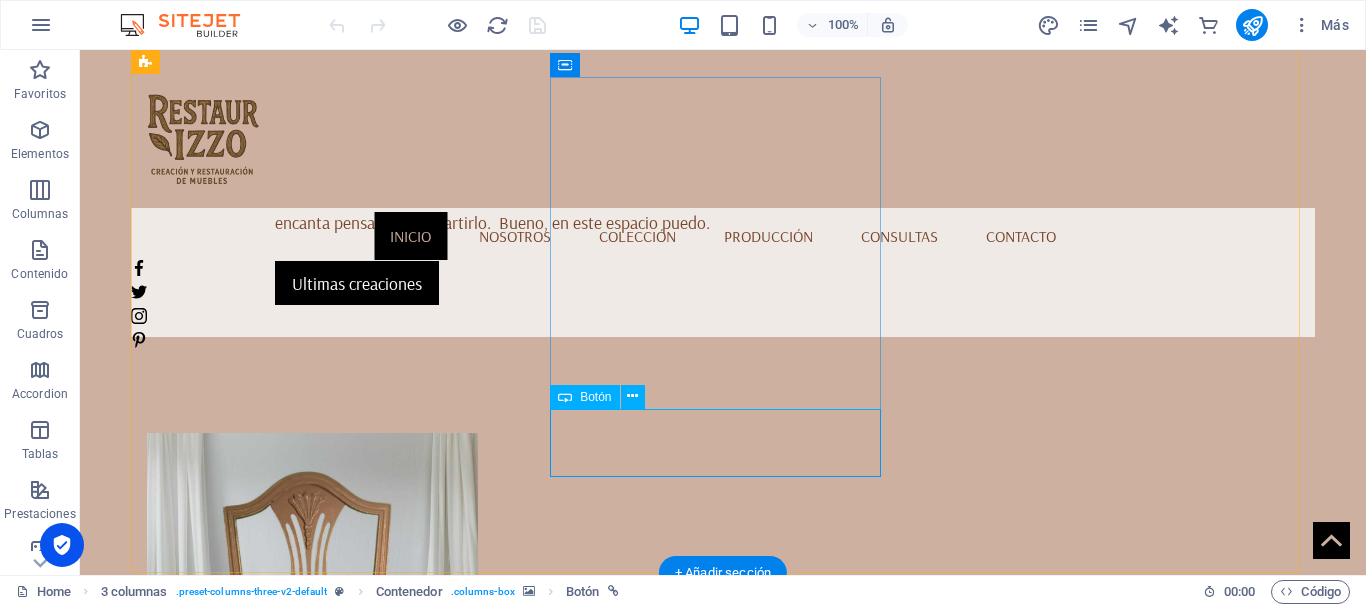 click on "Máquinas de Coser" at bounding box center [312, 1393] 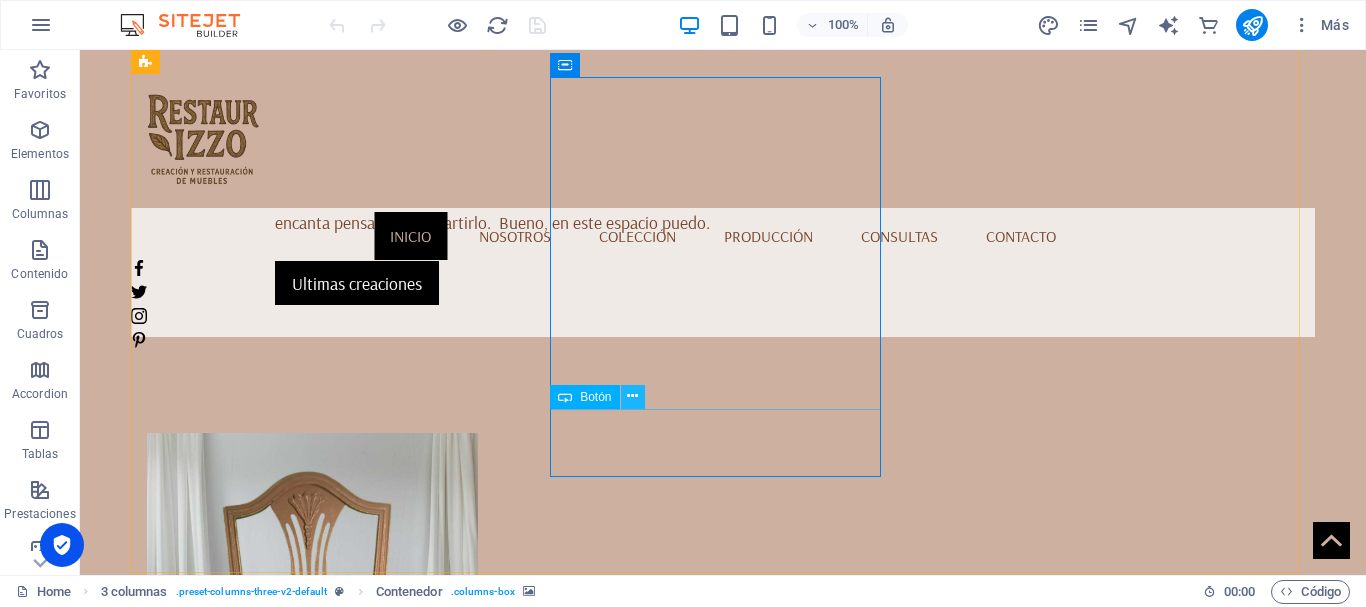 click at bounding box center [633, 397] 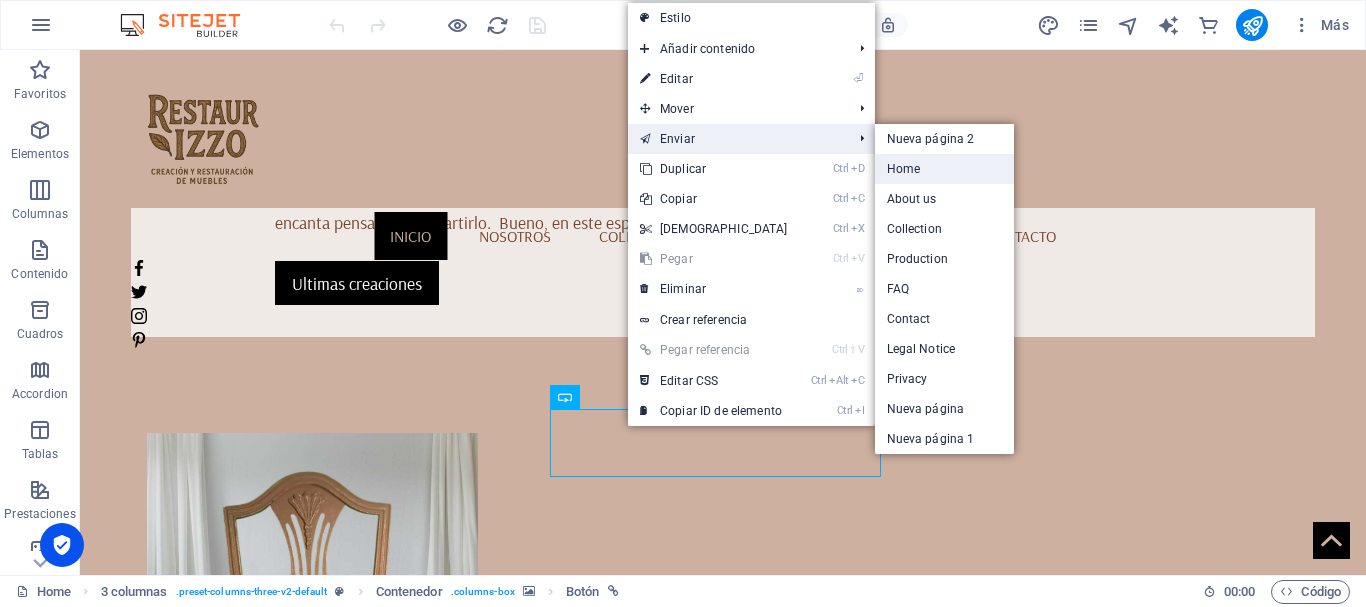 click on "Nueva página 1" at bounding box center (945, 439) 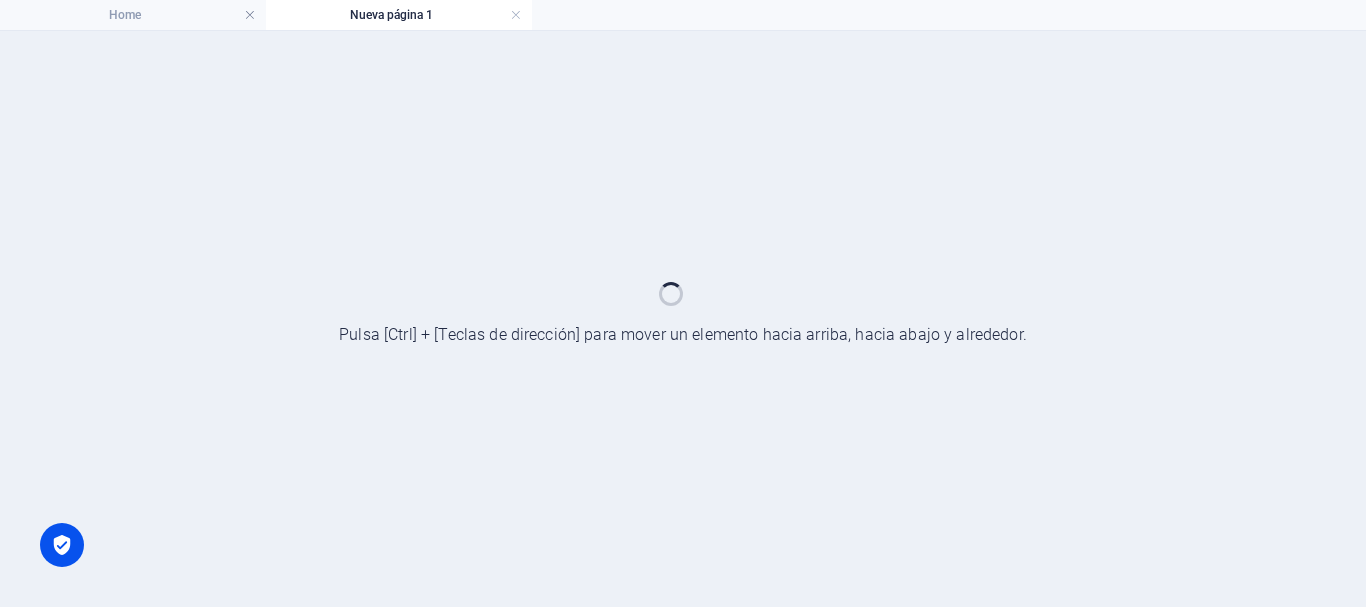 scroll, scrollTop: 0, scrollLeft: 0, axis: both 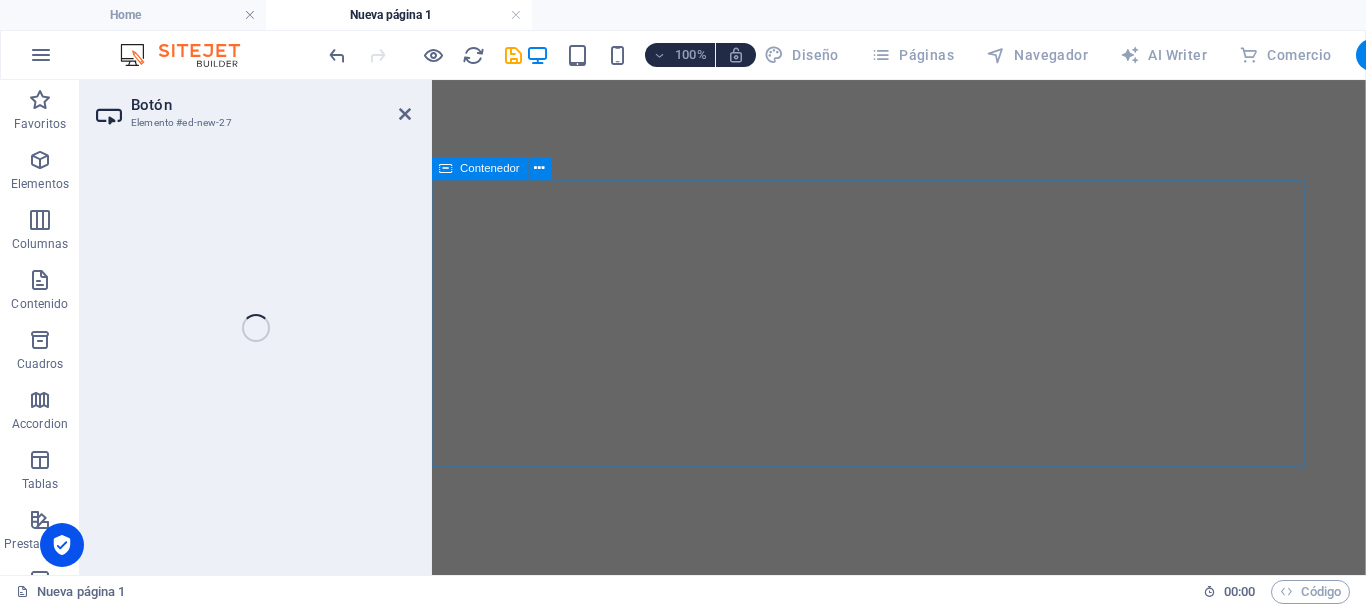 select on "%" 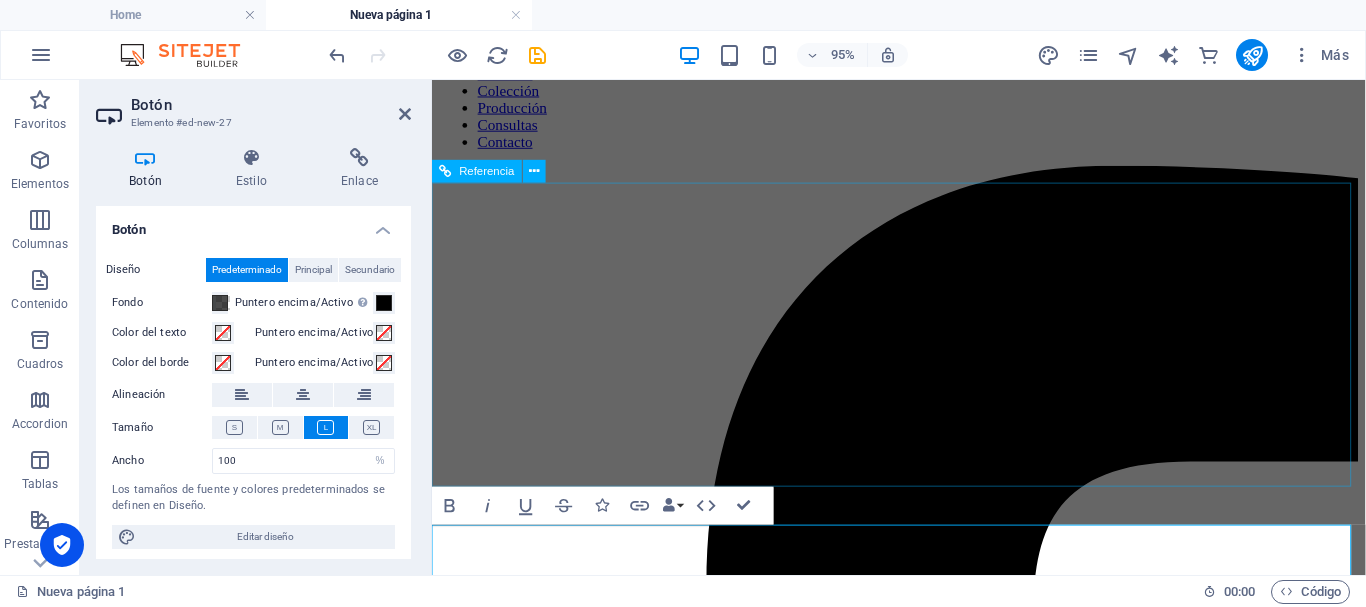 scroll, scrollTop: 0, scrollLeft: 0, axis: both 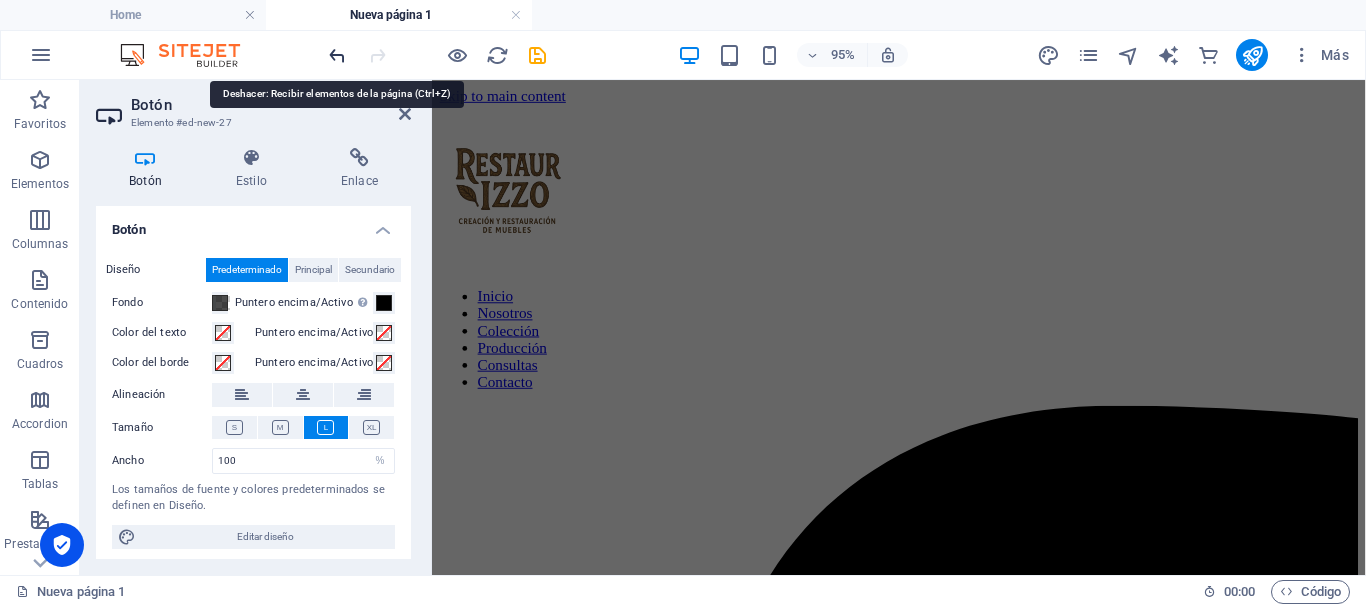 click at bounding box center (337, 55) 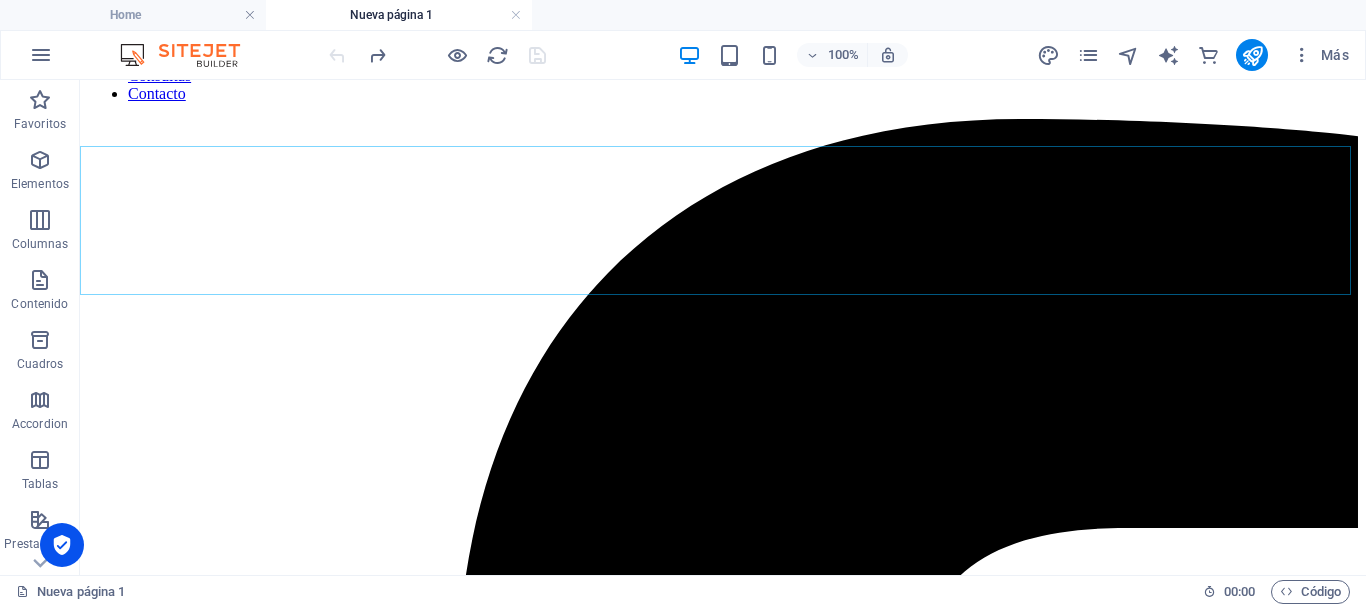 scroll, scrollTop: 0, scrollLeft: 0, axis: both 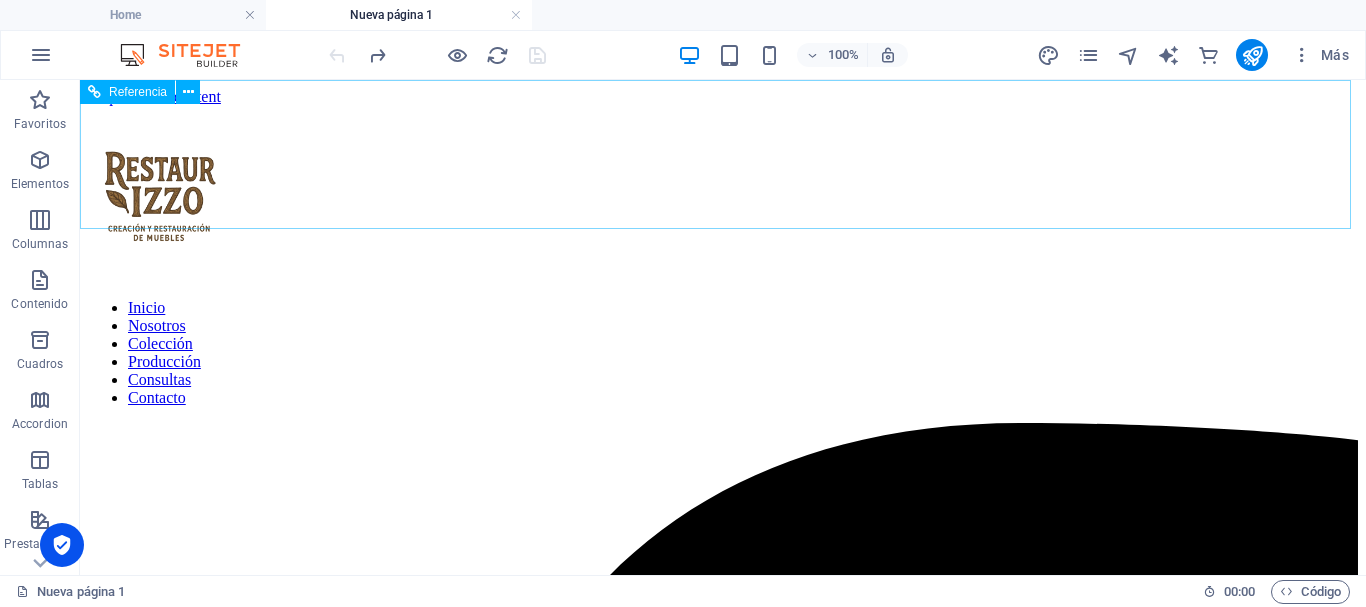click on "[PERSON_NAME] Colección Producción Consultas Contacto" at bounding box center [723, 353] 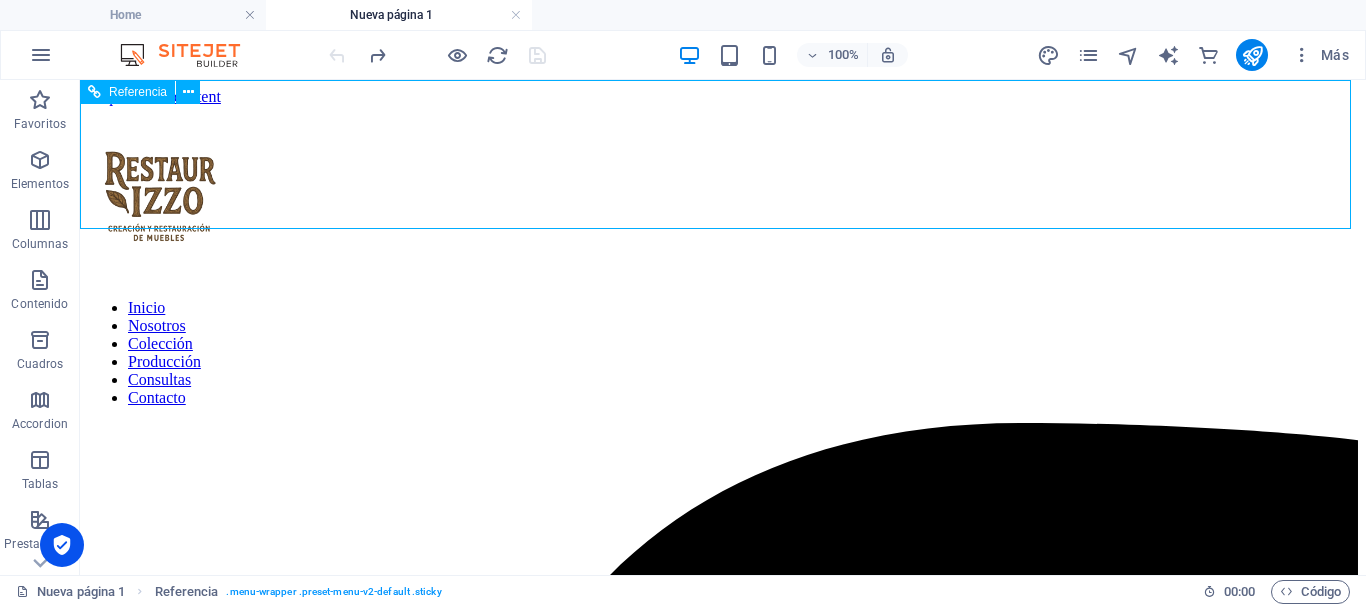 click on "[PERSON_NAME] Colección Producción Consultas Contacto" at bounding box center (723, 353) 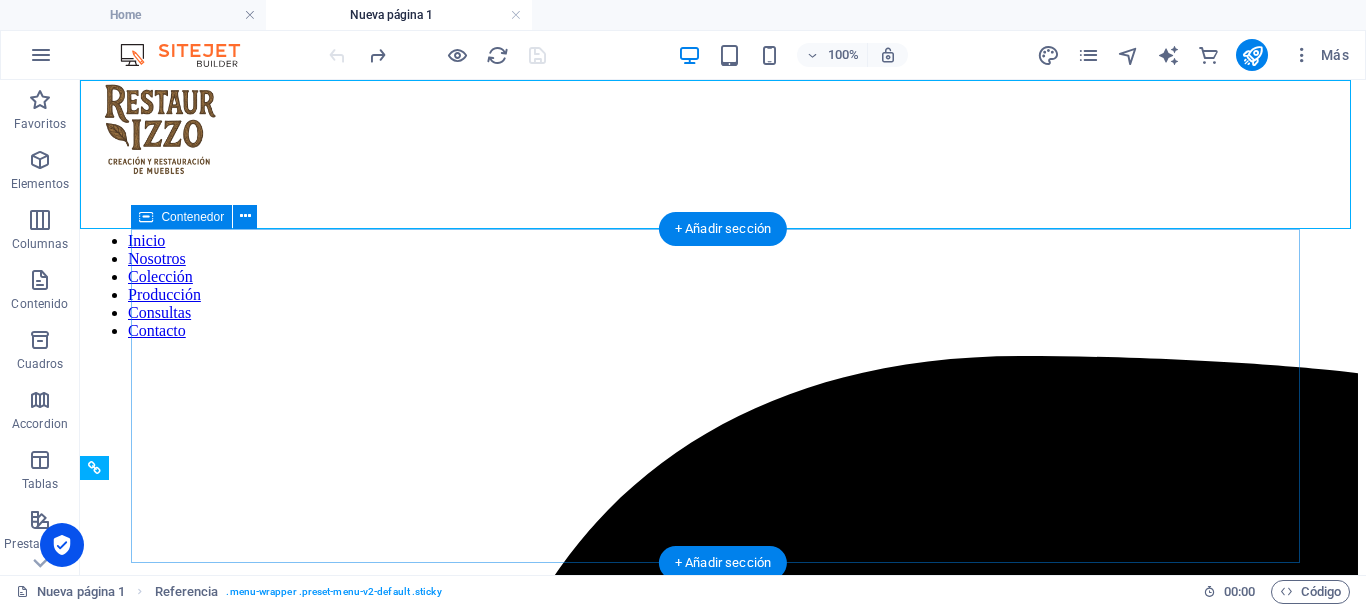 scroll, scrollTop: 0, scrollLeft: 0, axis: both 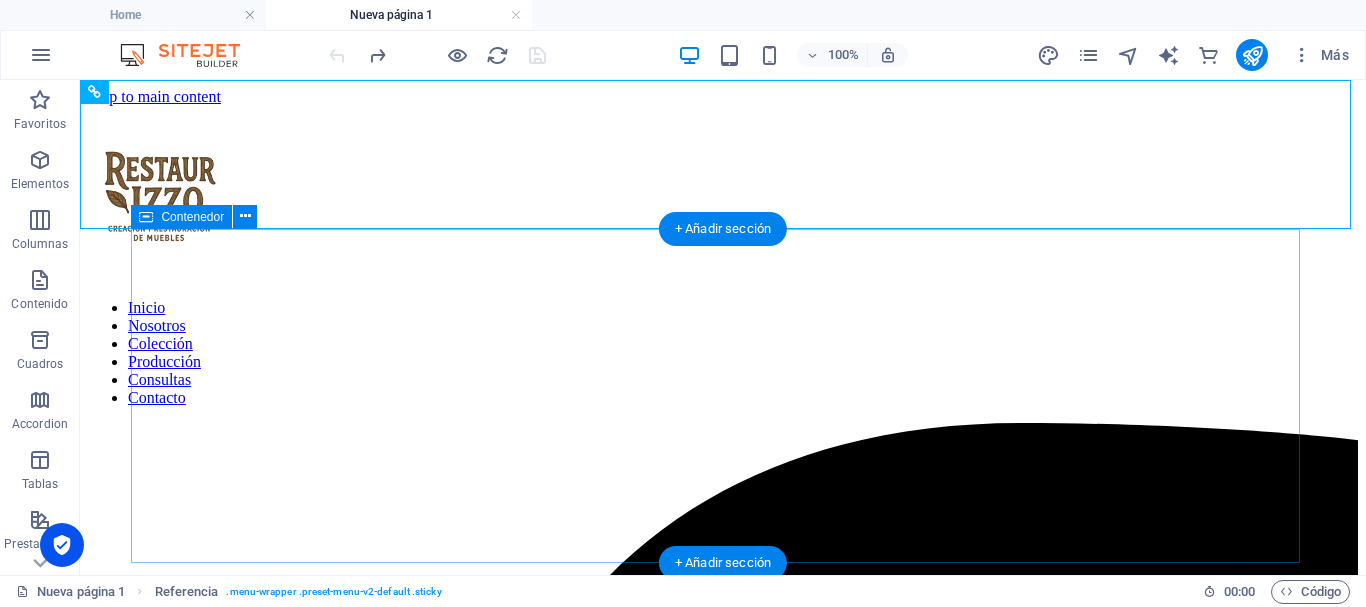 click on "Añadir elementos" at bounding box center (652, 8615) 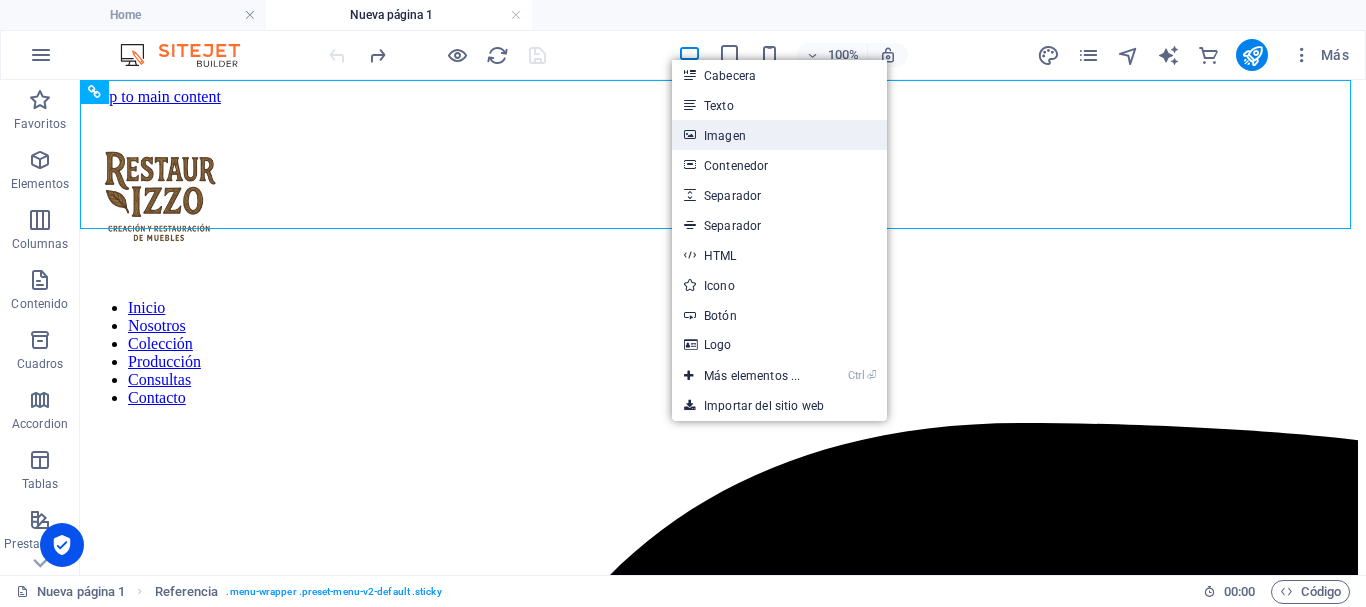 click on "Imagen" at bounding box center (779, 135) 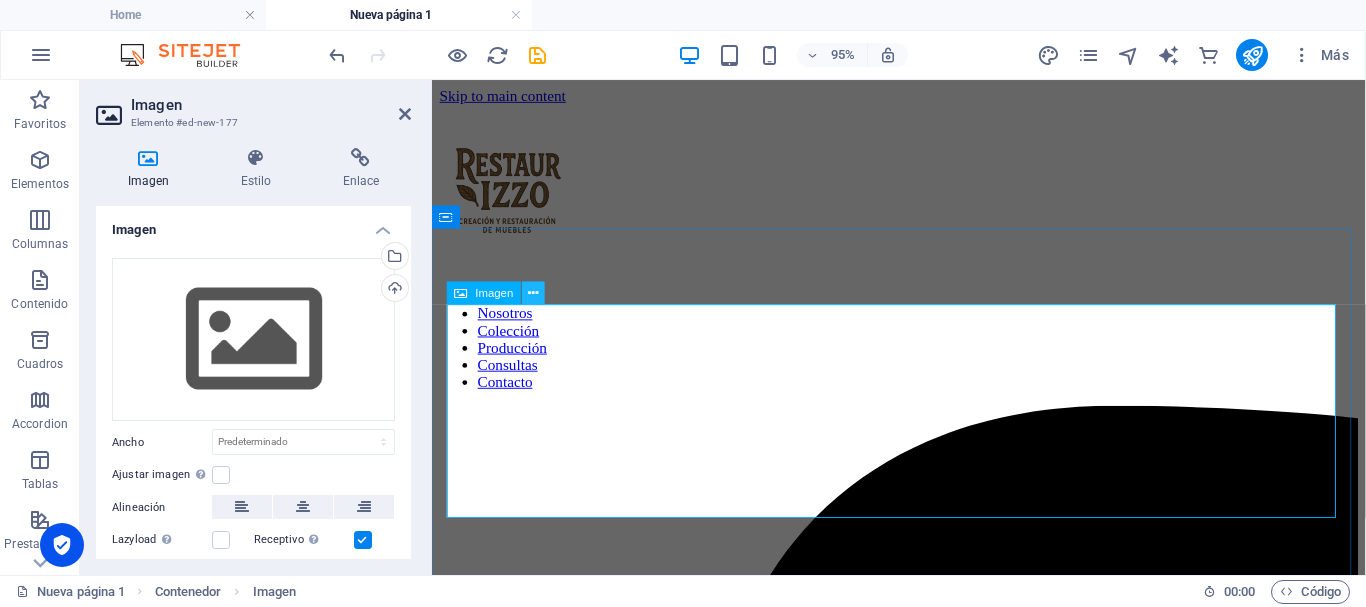 click at bounding box center [533, 293] 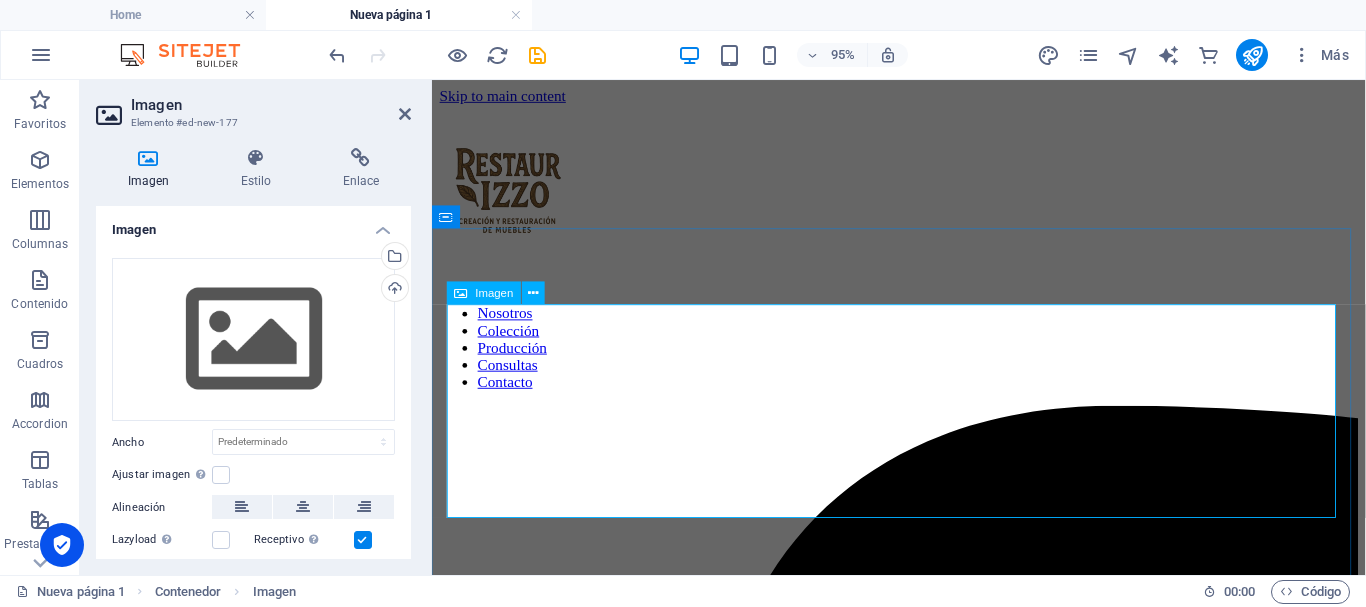 click at bounding box center (923, 6698) 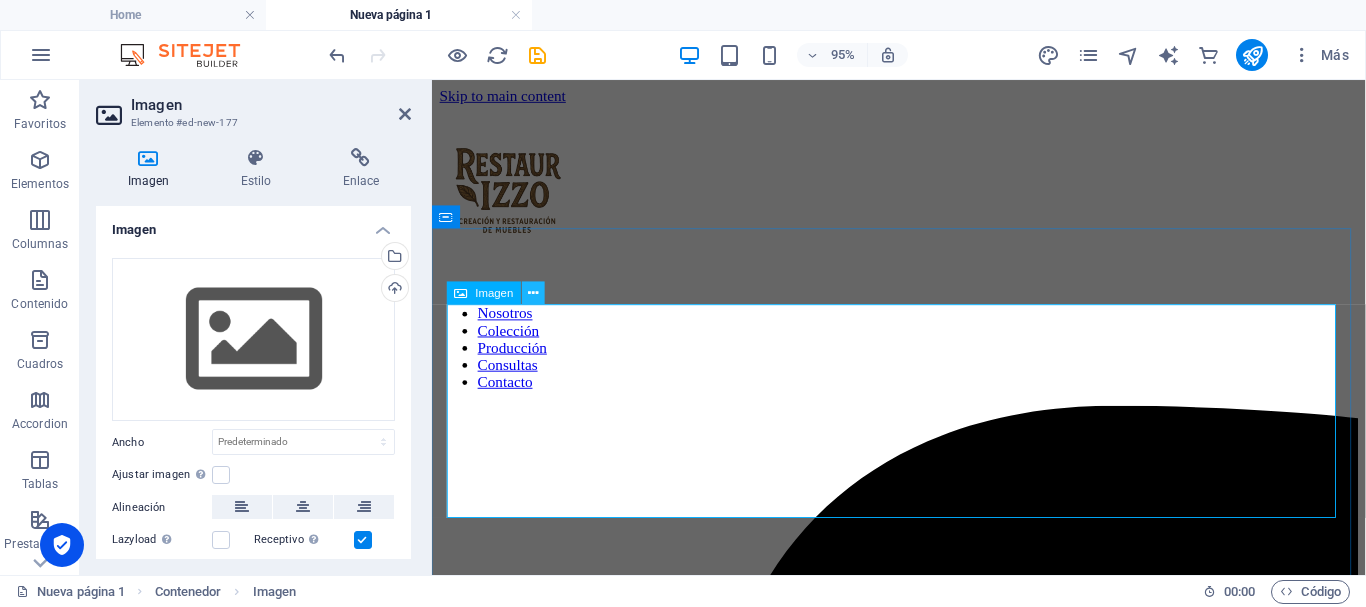 click at bounding box center [533, 293] 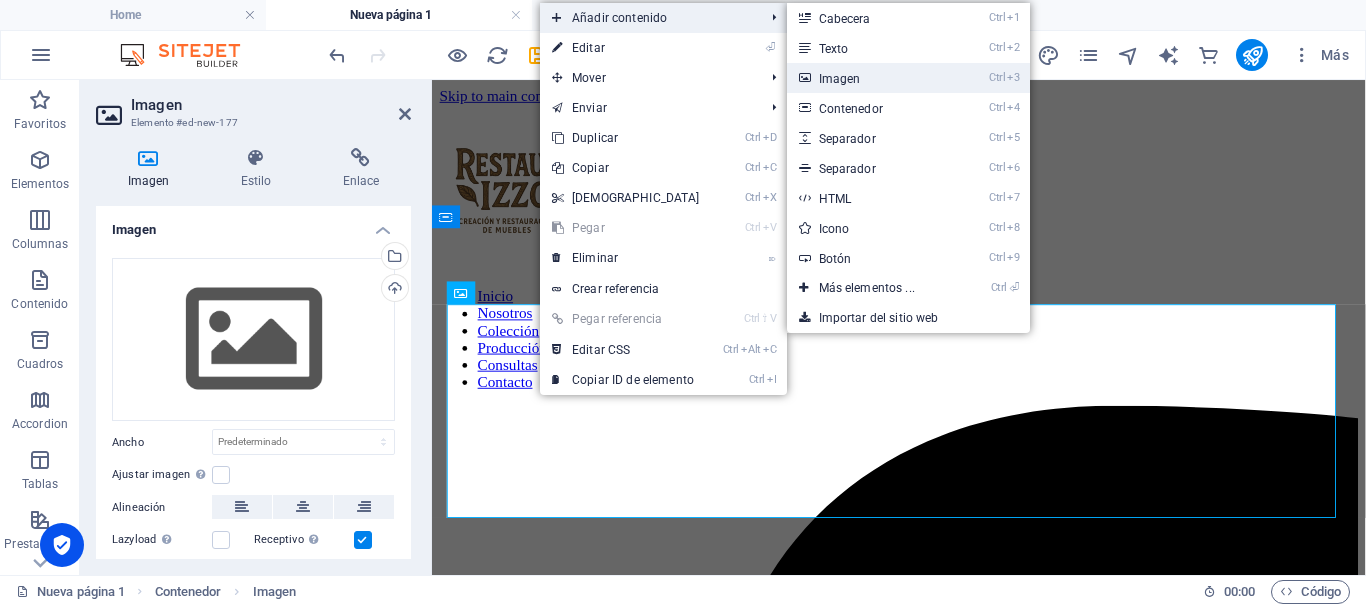 click on "Ctrl 3  Imagen" at bounding box center [871, 78] 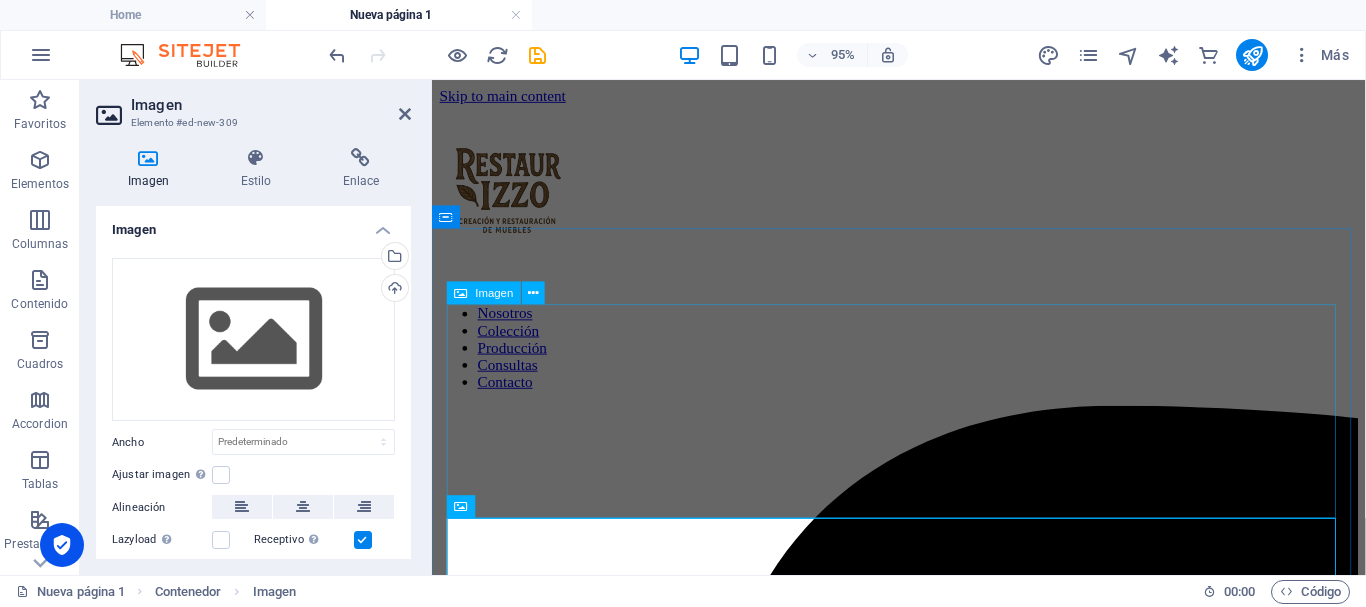 drag, startPoint x: 645, startPoint y: 391, endPoint x: 984, endPoint y: 376, distance: 339.3317 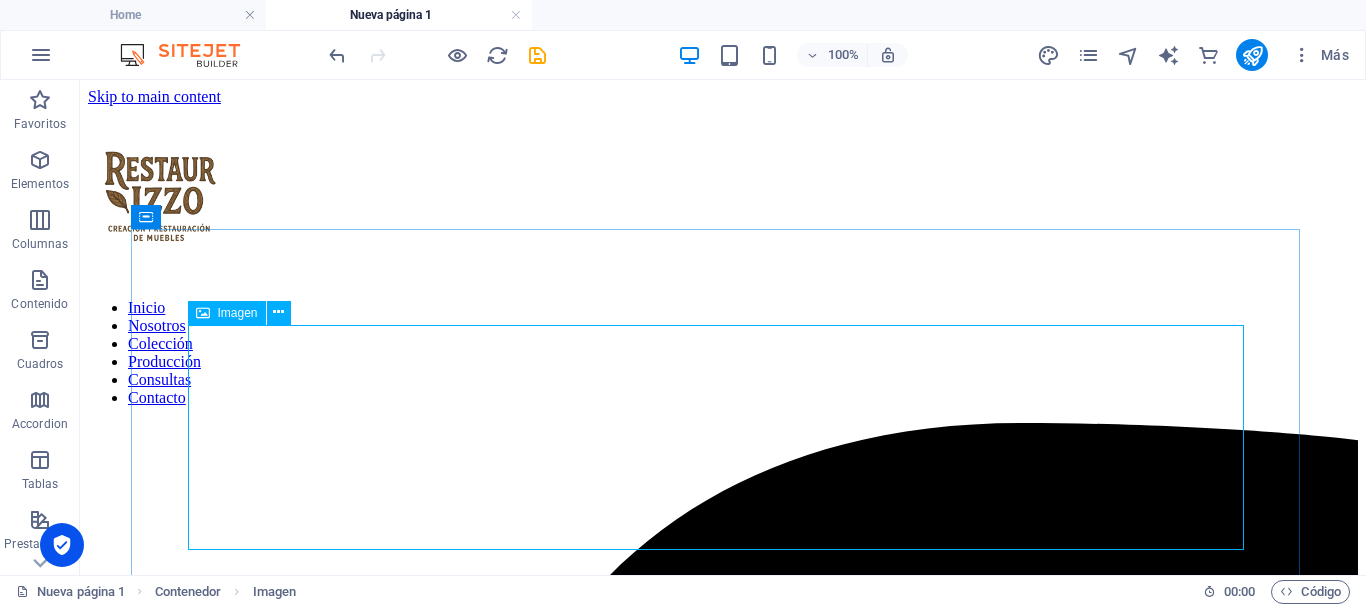 click on "Imagen" at bounding box center (238, 313) 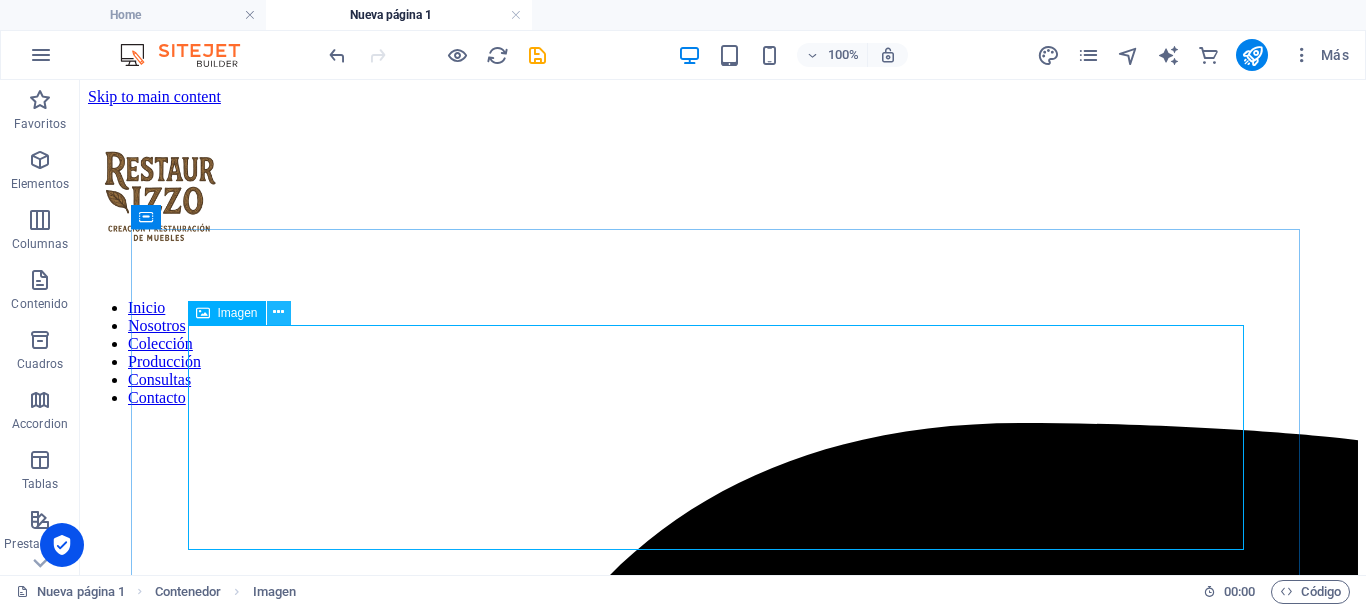 click at bounding box center [278, 312] 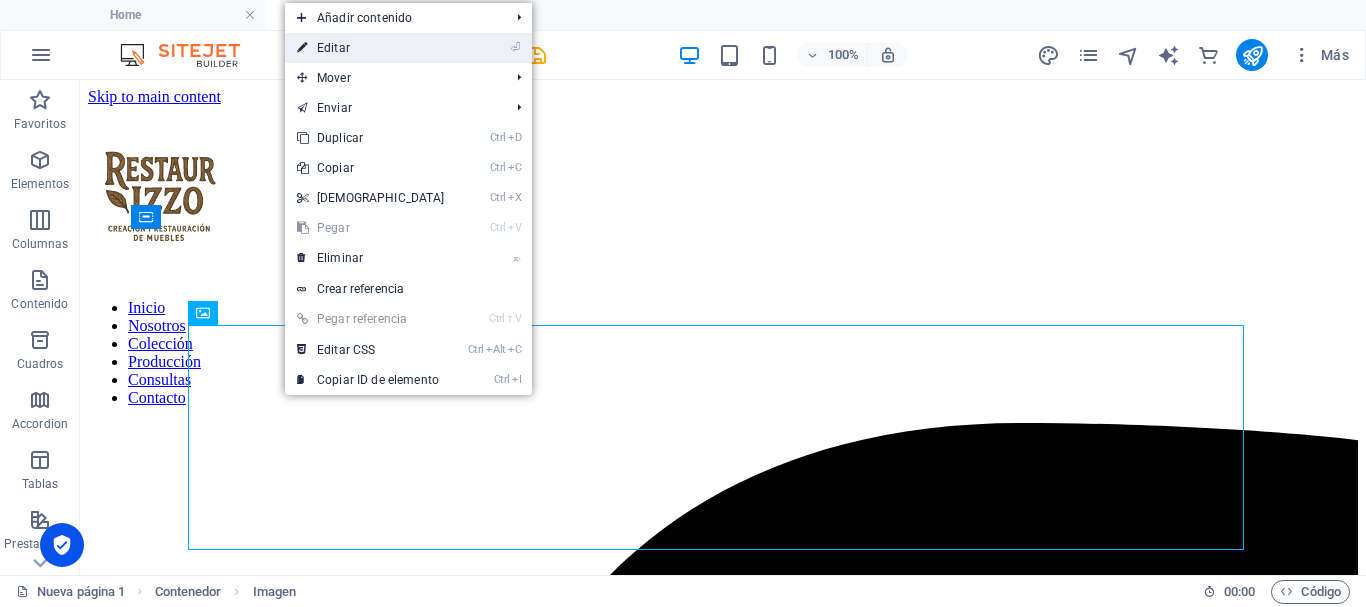 click on "⏎  Editar" at bounding box center (371, 48) 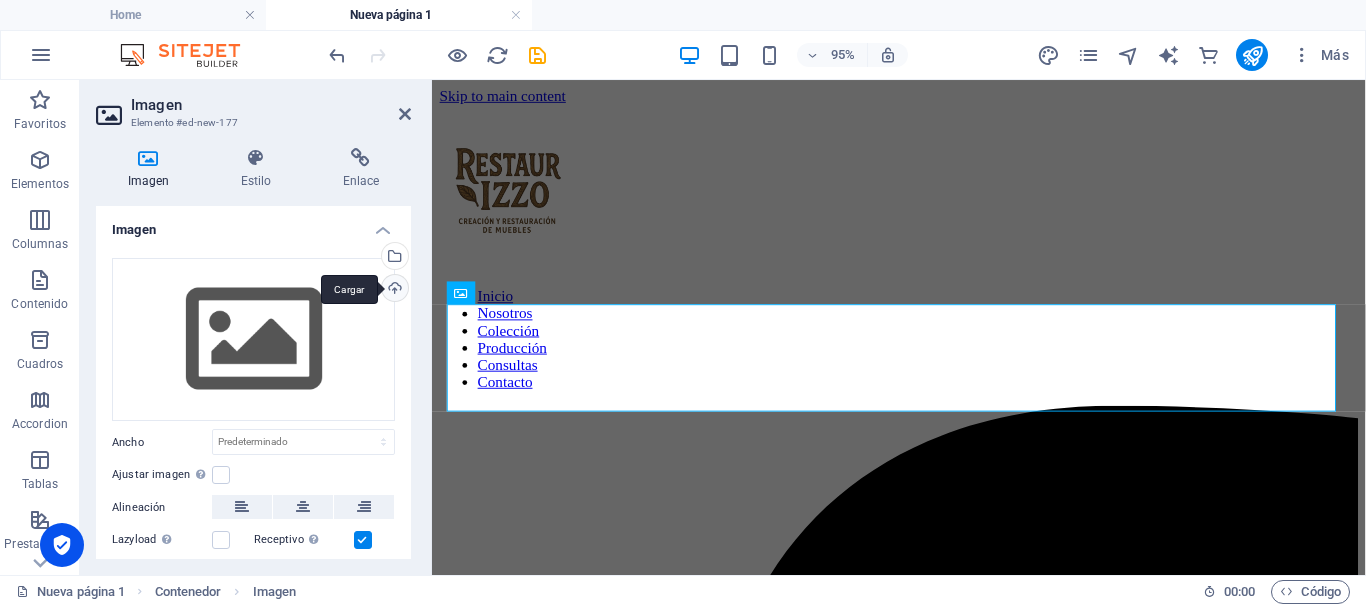 click on "Cargar" at bounding box center (393, 290) 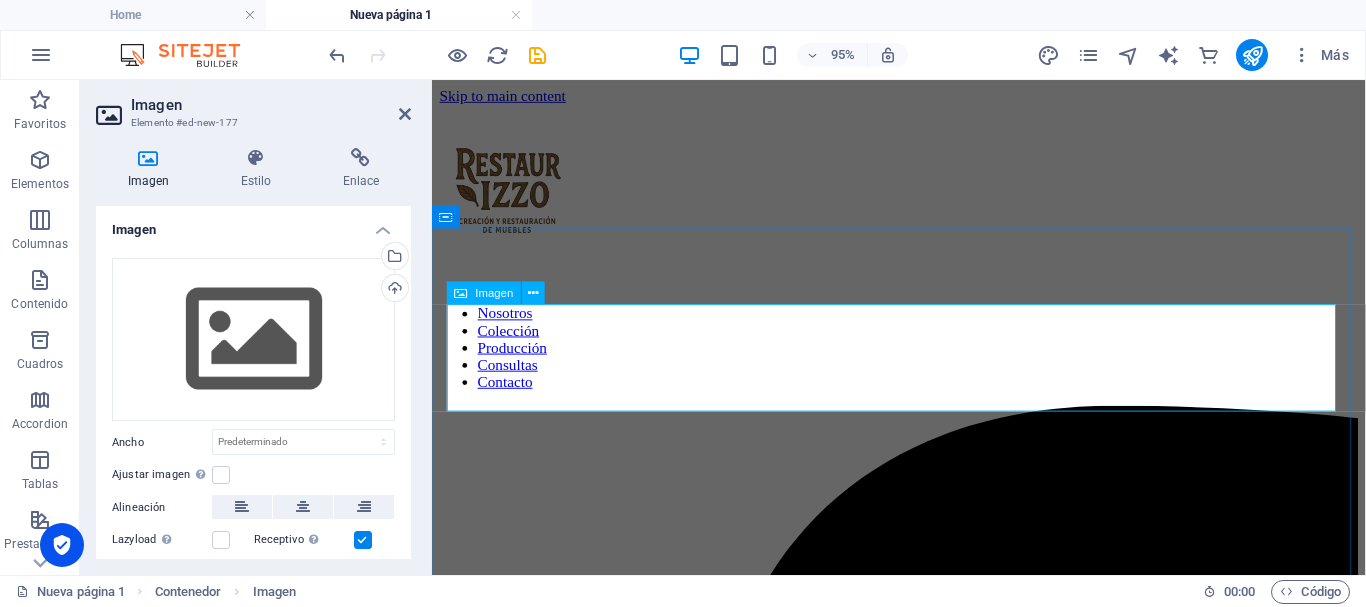 click on "Imagen" at bounding box center (495, 292) 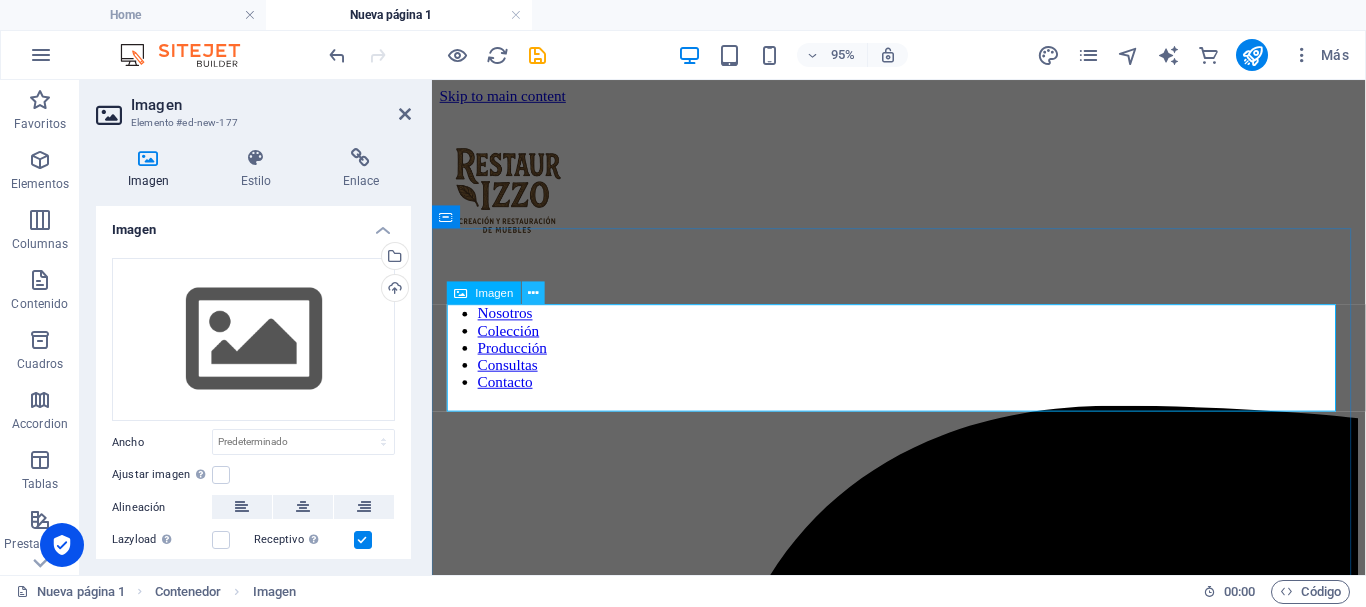 click at bounding box center [533, 293] 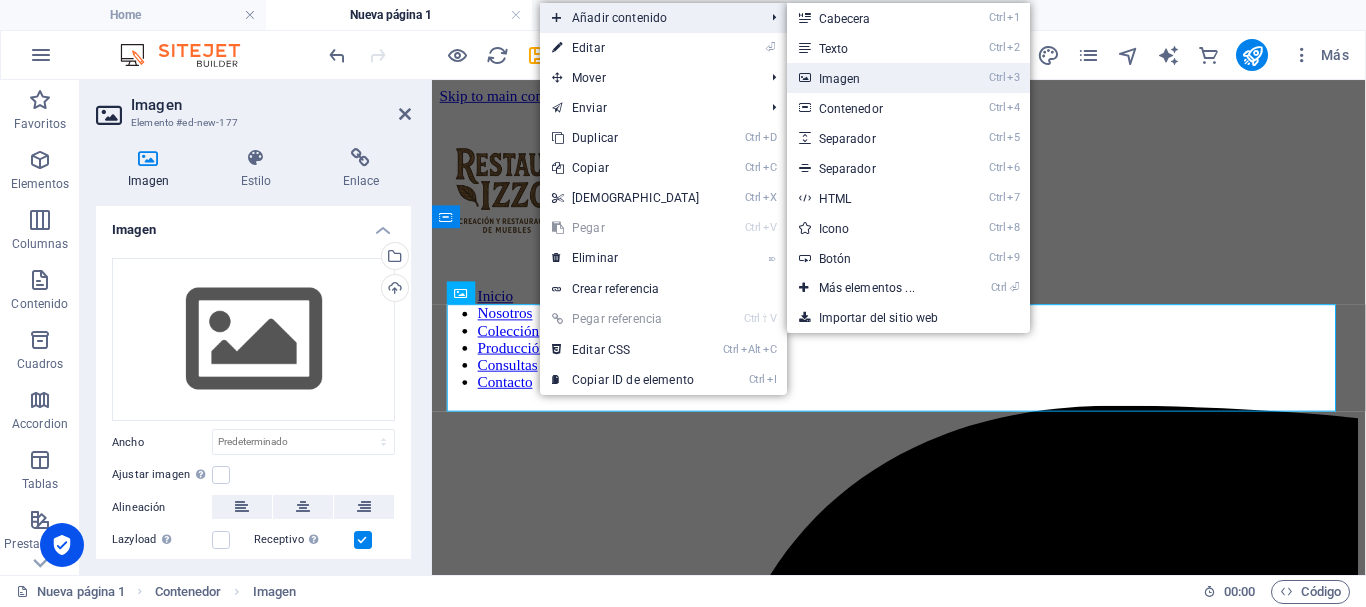 click on "Ctrl 3  Imagen" at bounding box center (871, 78) 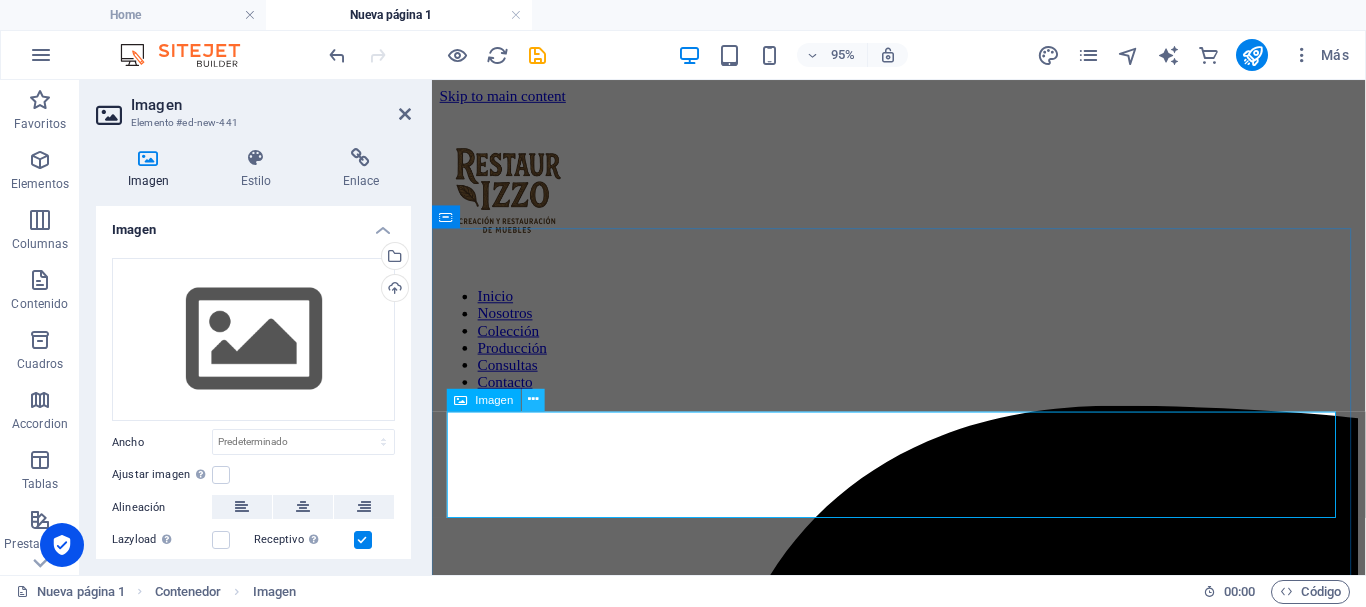 click at bounding box center (533, 400) 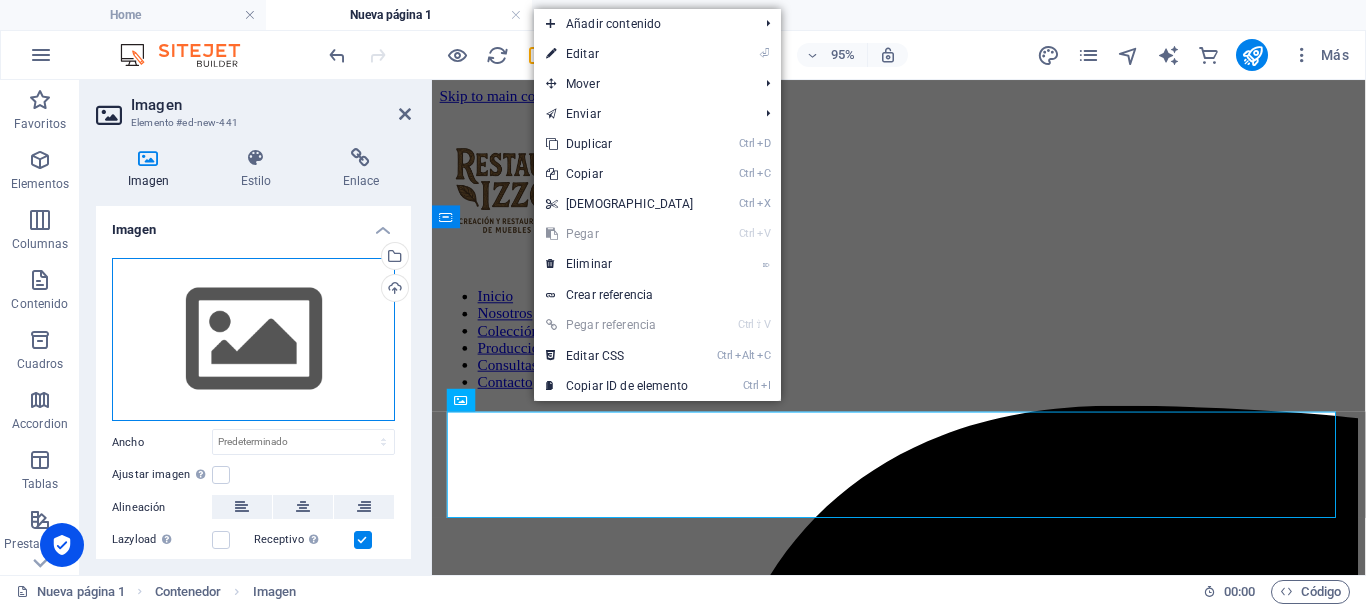 click on "Arrastra archivos aquí, haz clic para escoger archivos o  selecciona archivos de Archivos o de nuestra galería gratuita de fotos y vídeos" at bounding box center [253, 340] 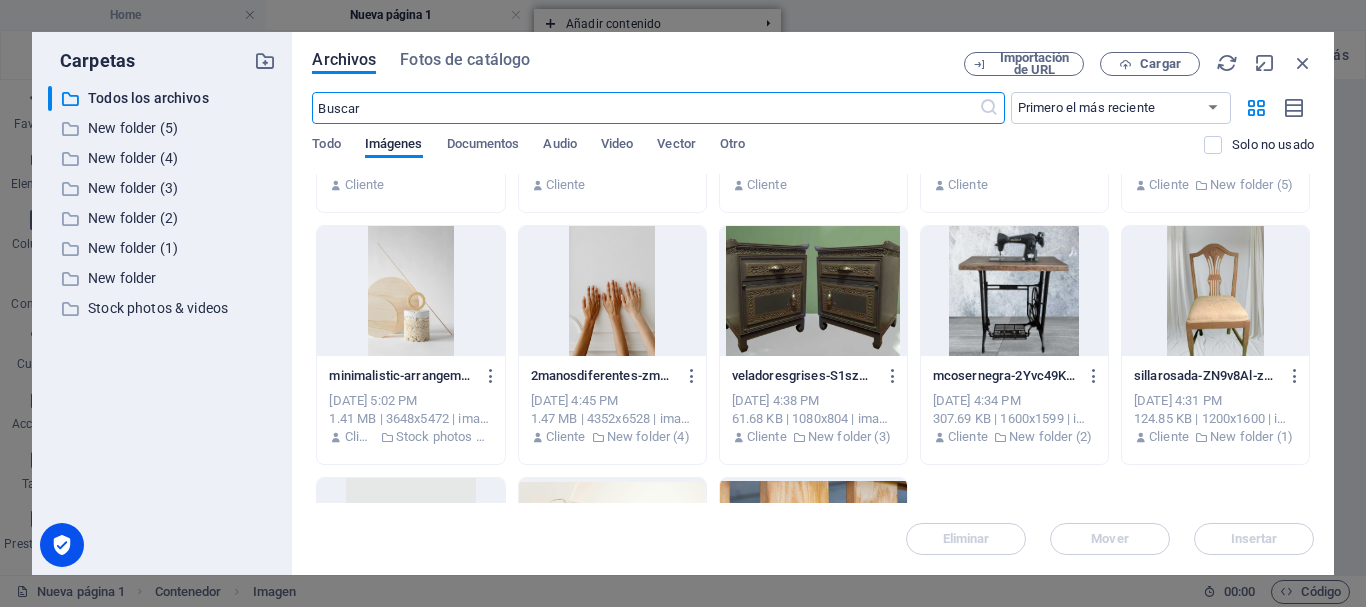 scroll, scrollTop: 200, scrollLeft: 0, axis: vertical 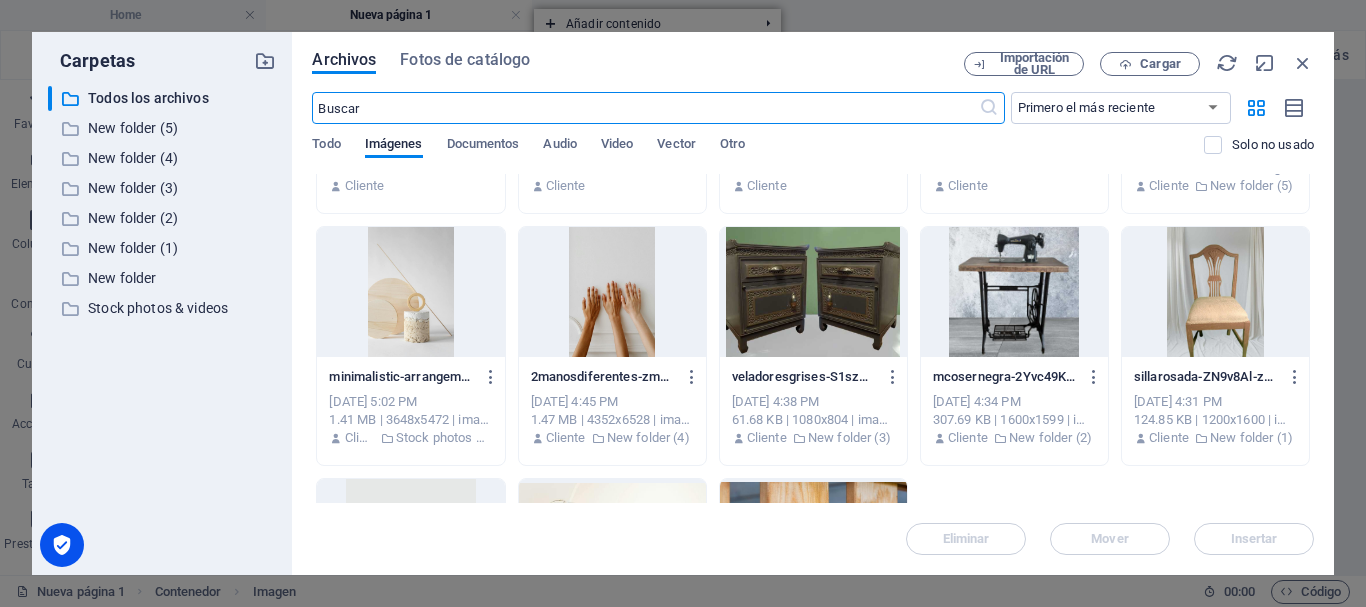 click at bounding box center (1014, 292) 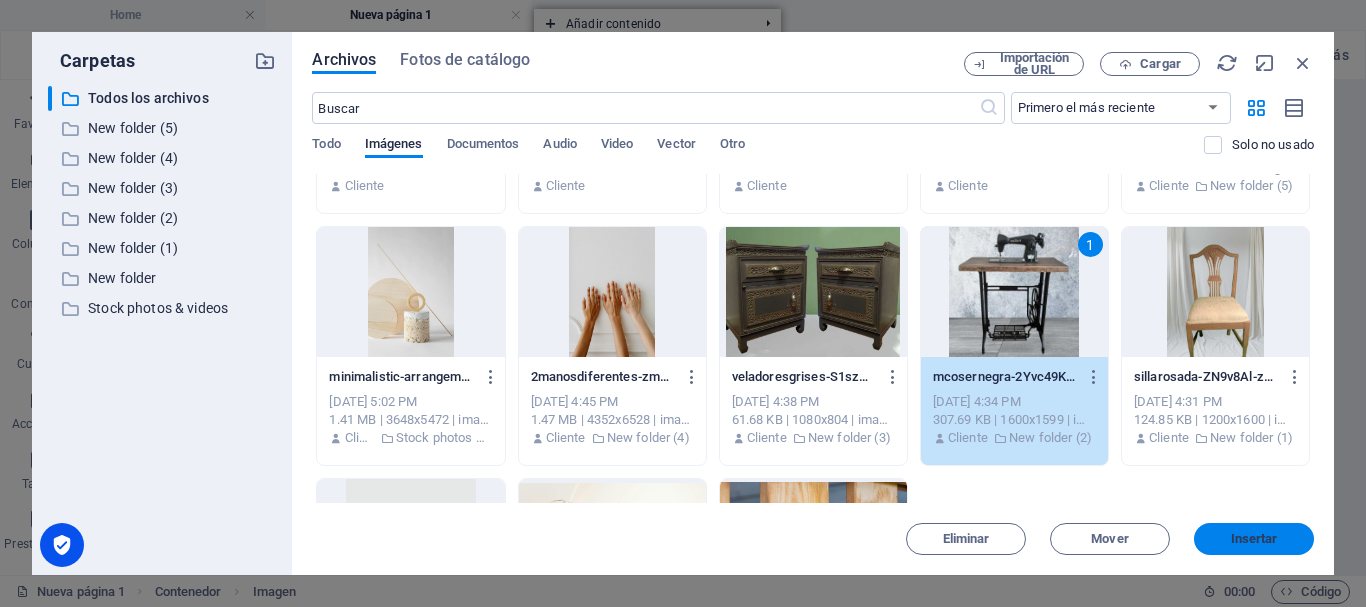 click on "Insertar" at bounding box center (1254, 539) 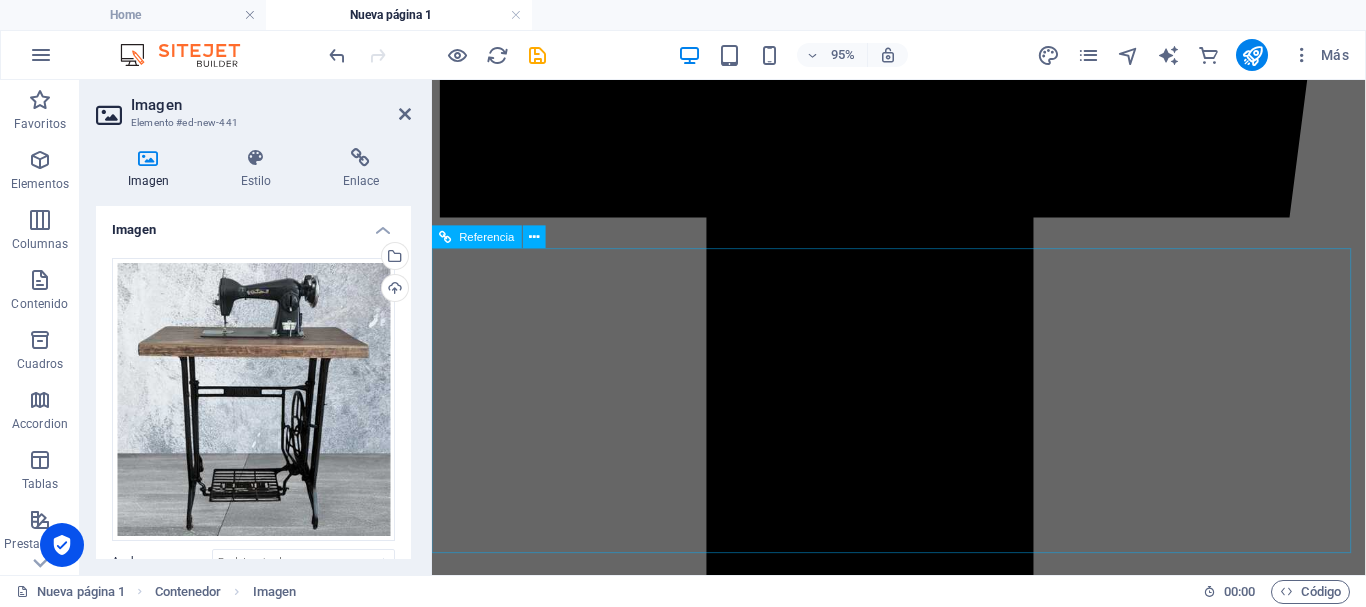 scroll, scrollTop: 1200, scrollLeft: 0, axis: vertical 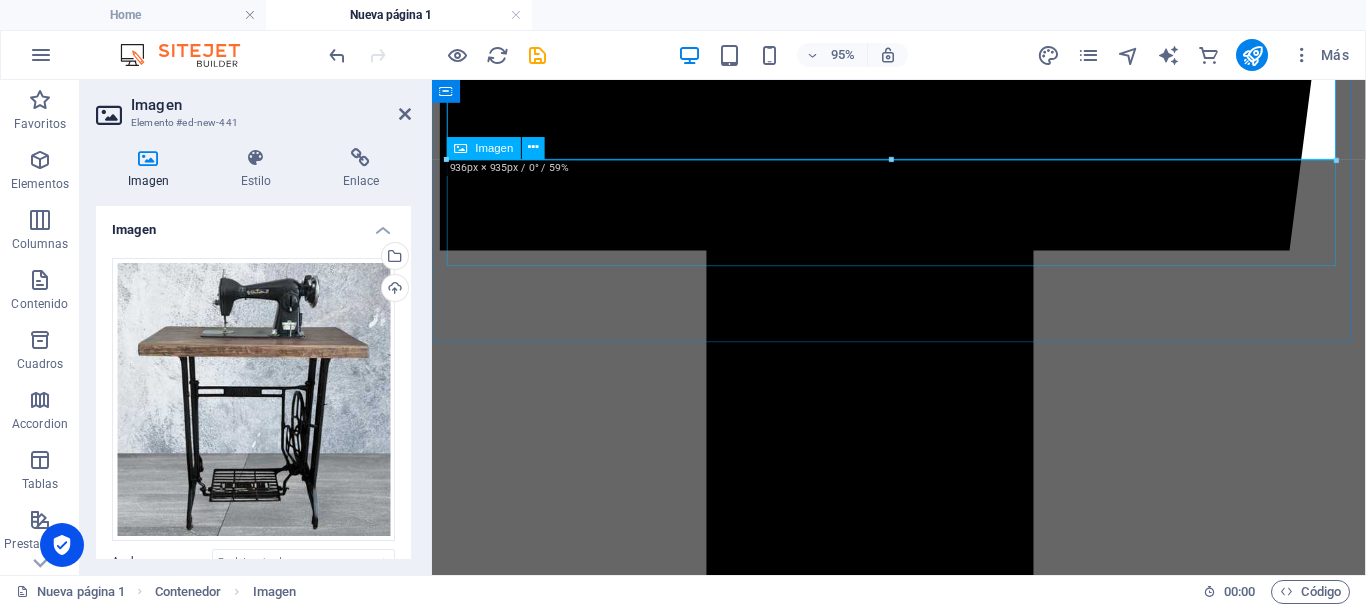 click at bounding box center (923, 6657) 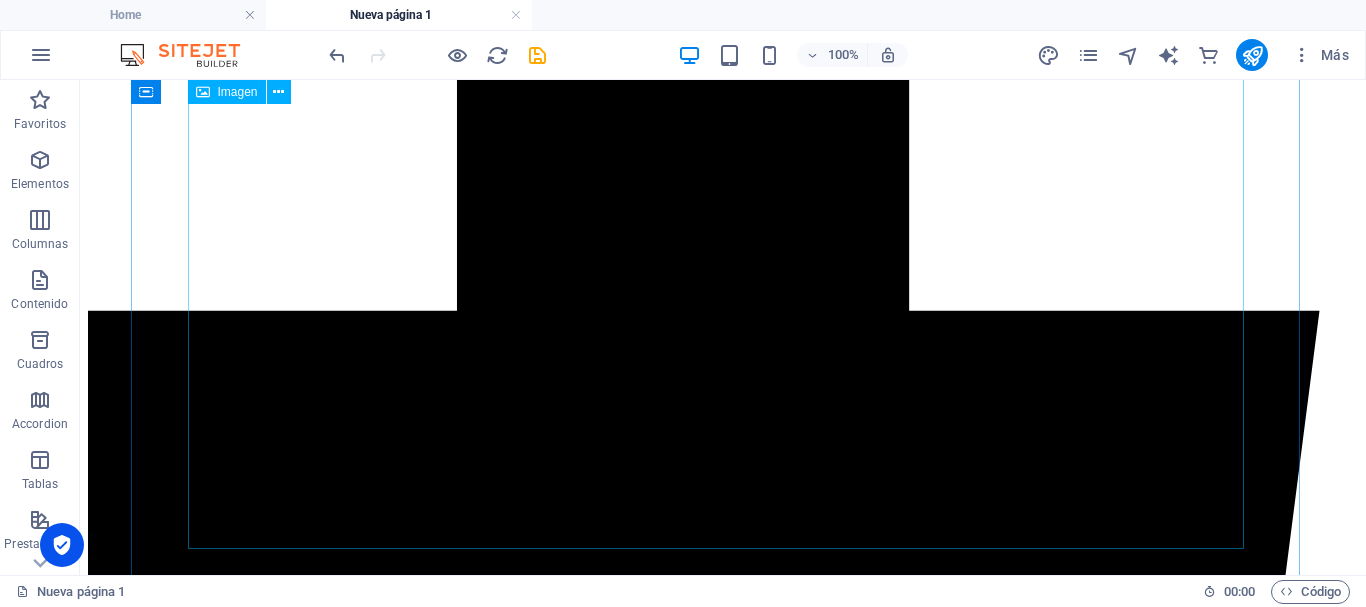 scroll, scrollTop: 1100, scrollLeft: 0, axis: vertical 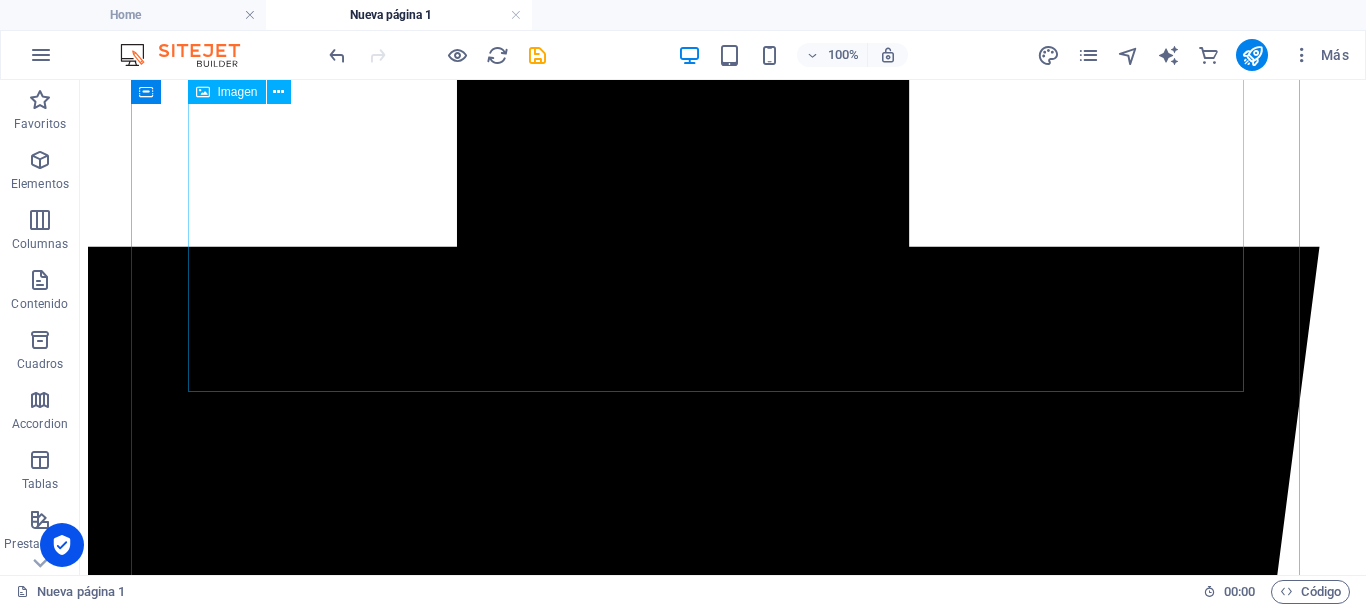 click at bounding box center (723, 8287) 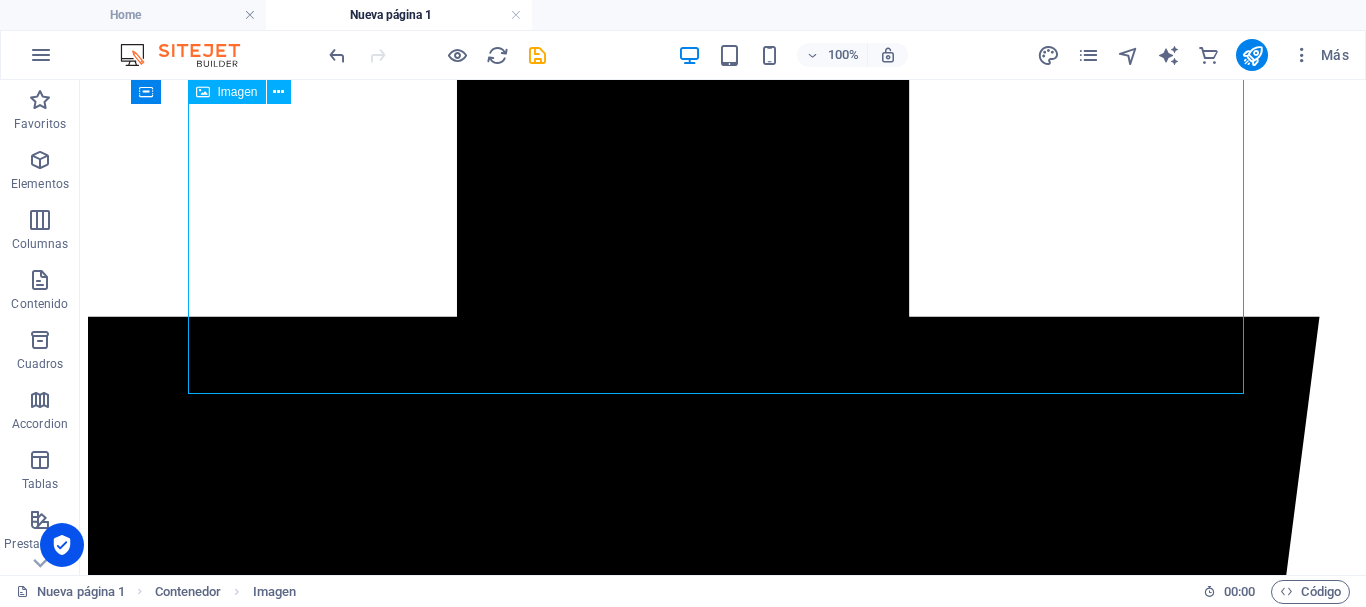 scroll, scrollTop: 1000, scrollLeft: 0, axis: vertical 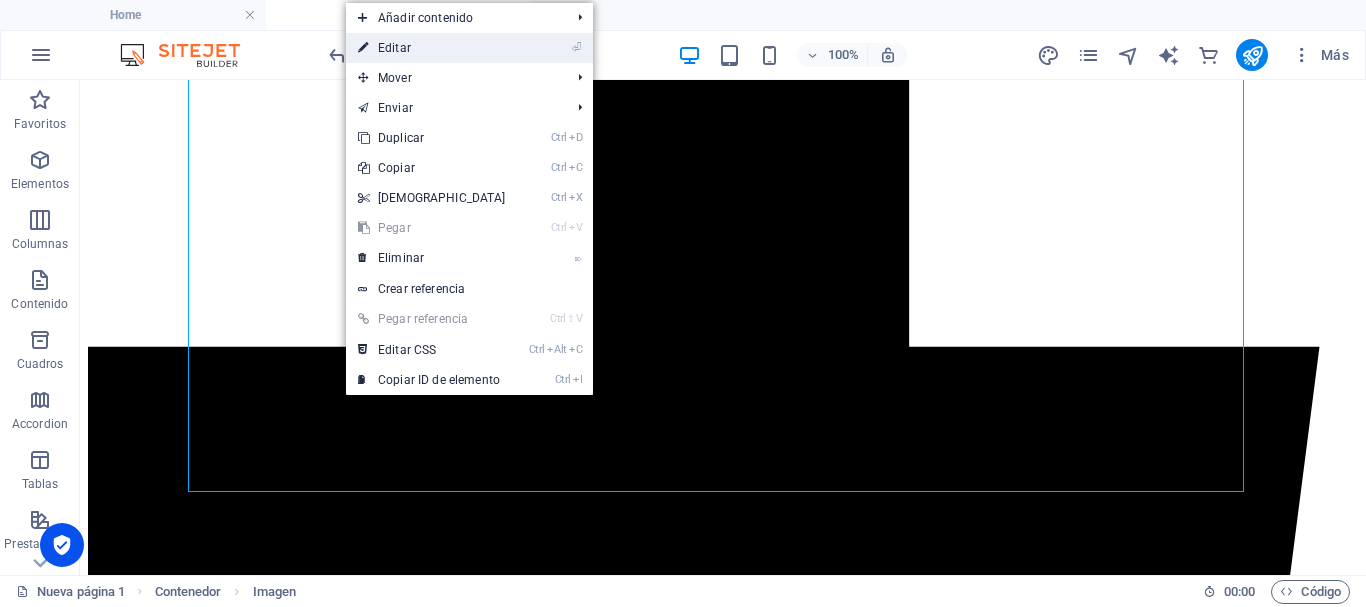 click on "⏎  Editar" at bounding box center [432, 48] 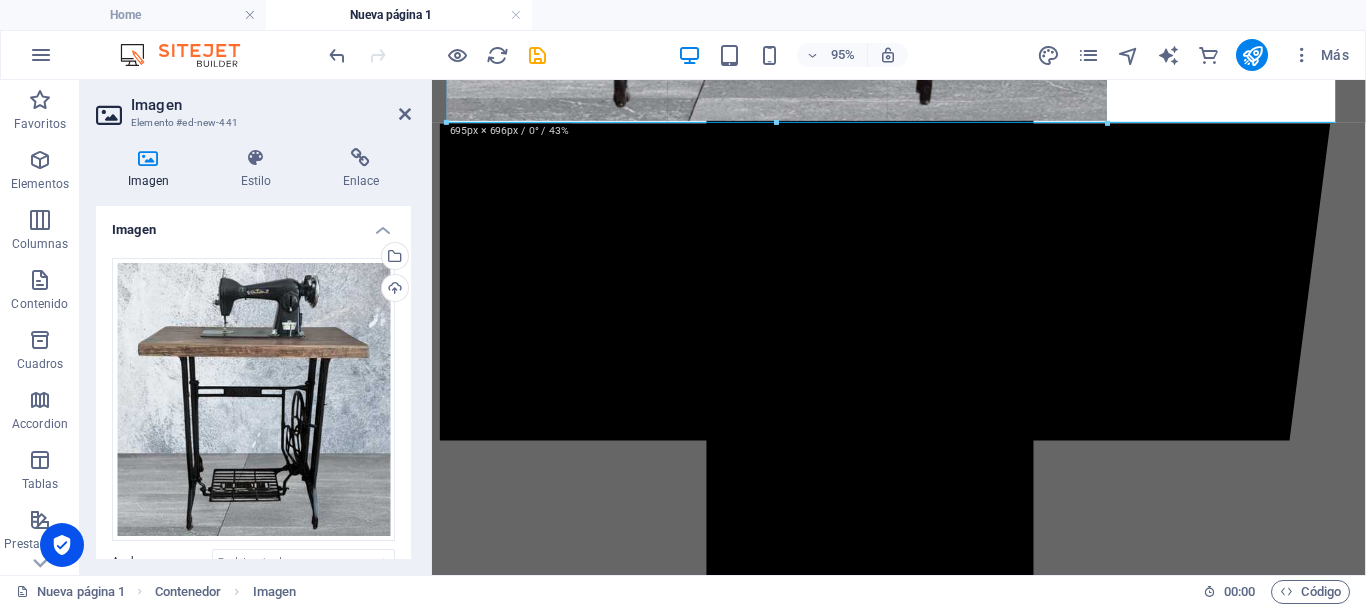 drag, startPoint x: 446, startPoint y: 345, endPoint x: 1062, endPoint y: 108, distance: 660.0189 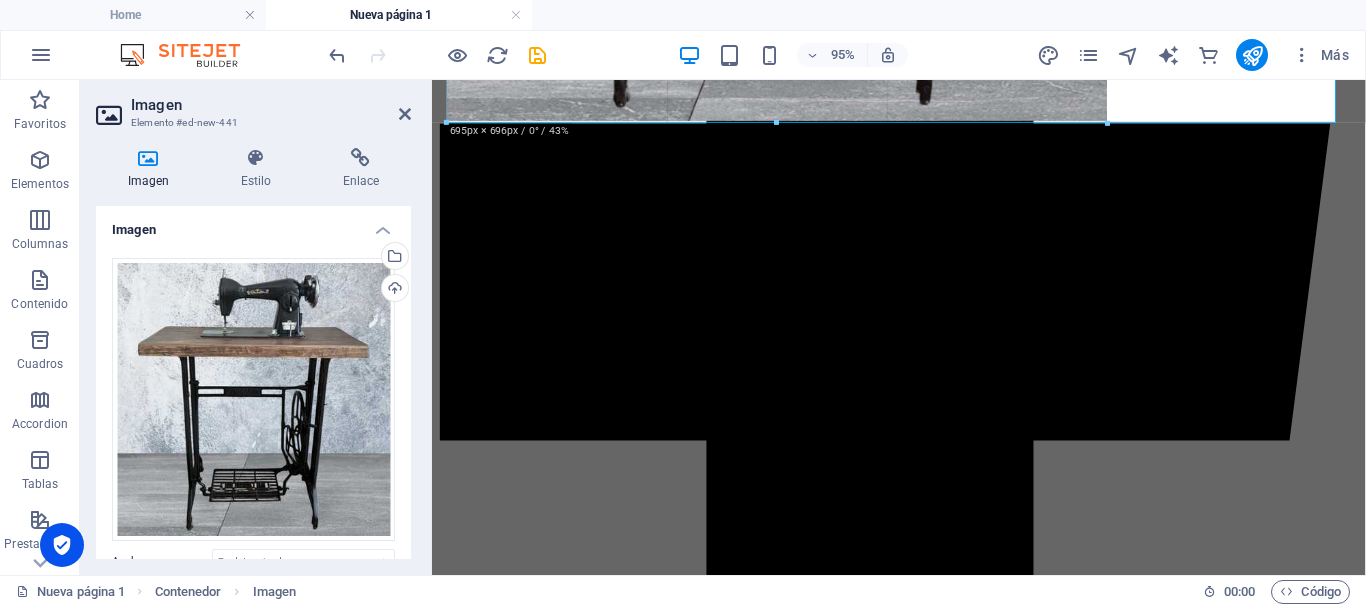 type on "694" 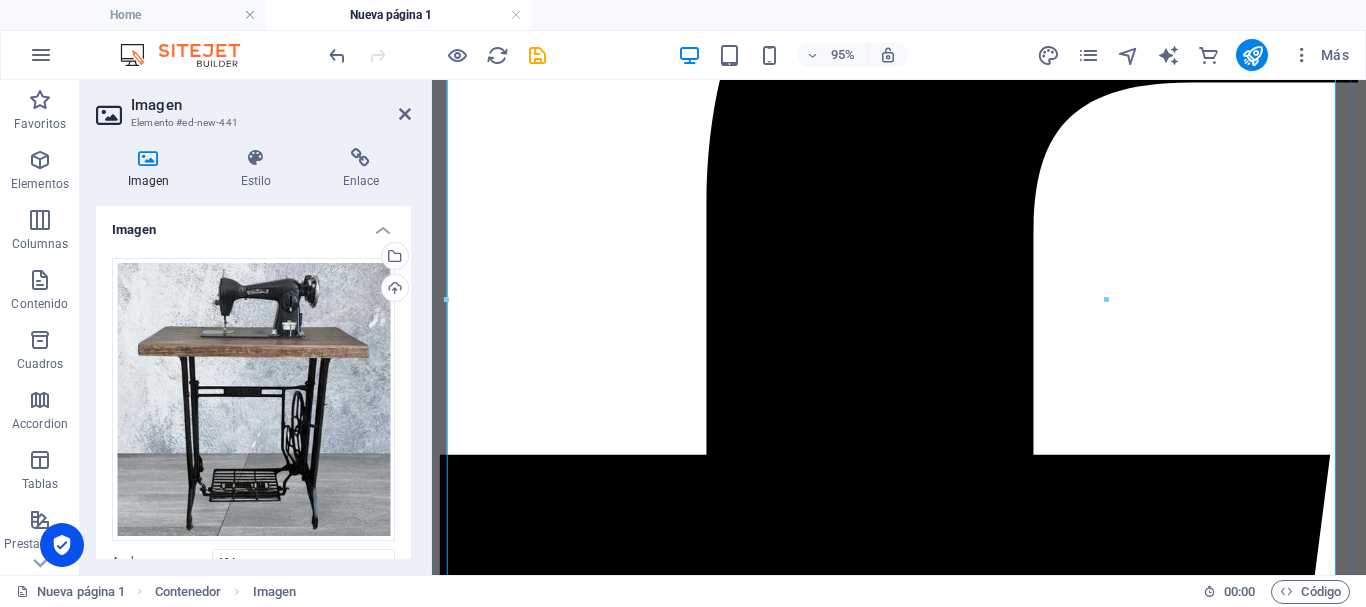 scroll, scrollTop: 700, scrollLeft: 0, axis: vertical 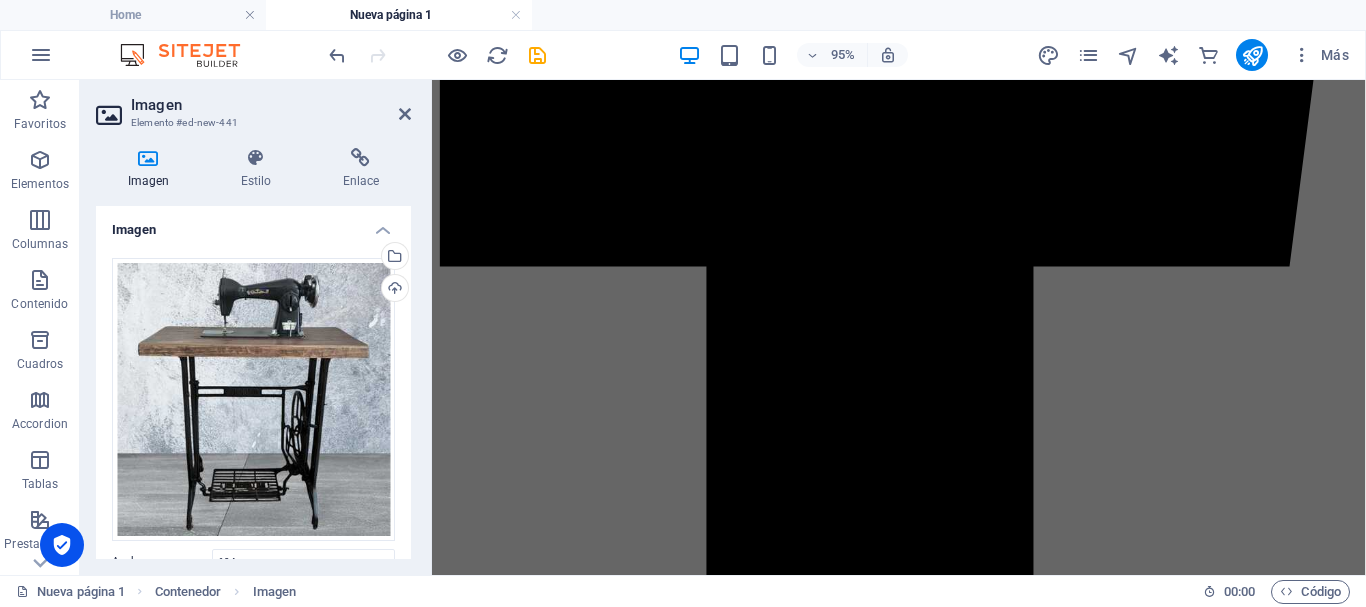 drag, startPoint x: 448, startPoint y: 404, endPoint x: 651, endPoint y: 514, distance: 230.88742 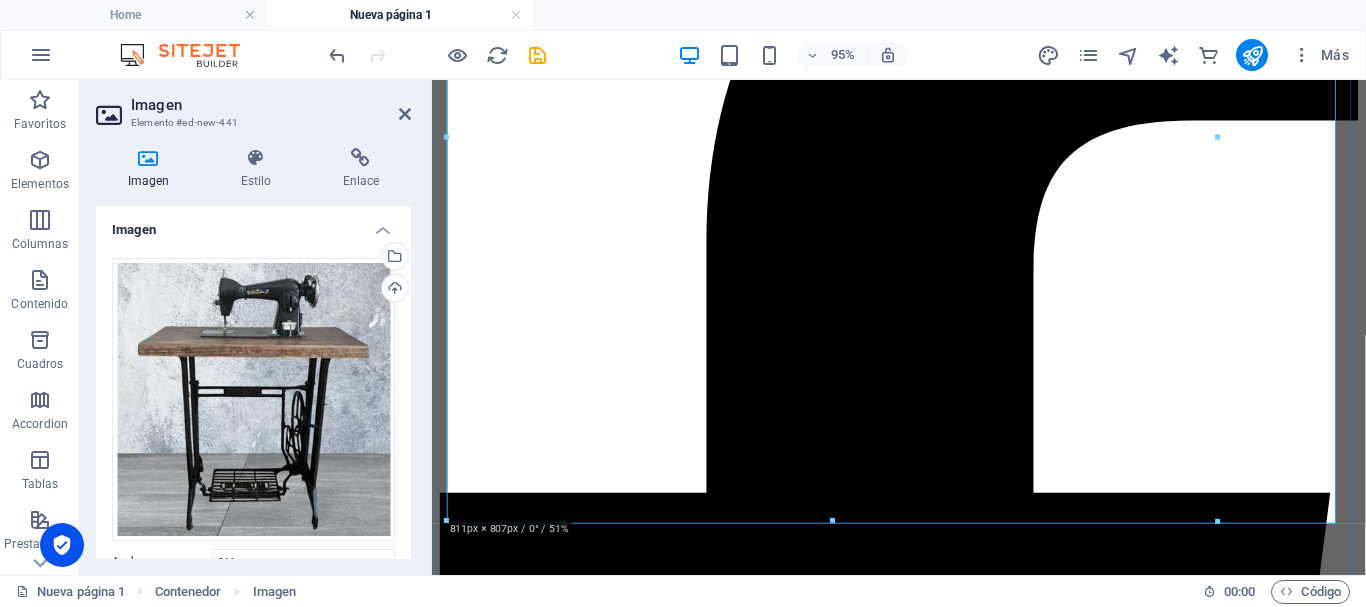 scroll, scrollTop: 693, scrollLeft: 0, axis: vertical 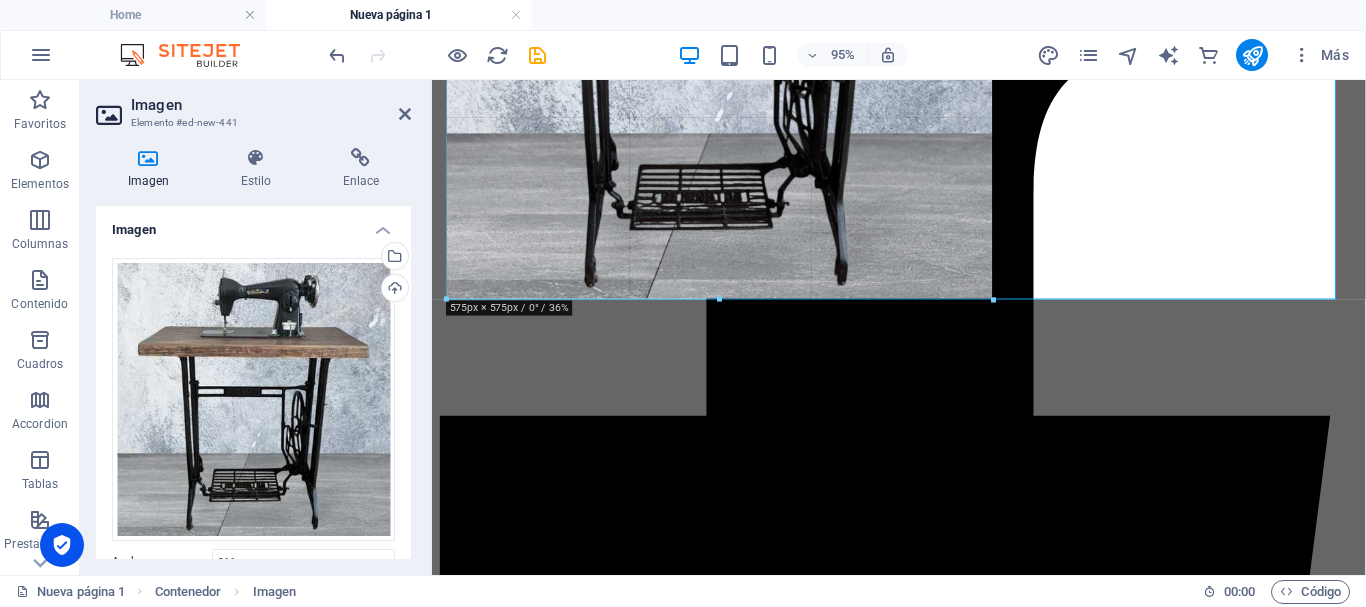 drag, startPoint x: 443, startPoint y: 523, endPoint x: 682, endPoint y: 168, distance: 427.9556 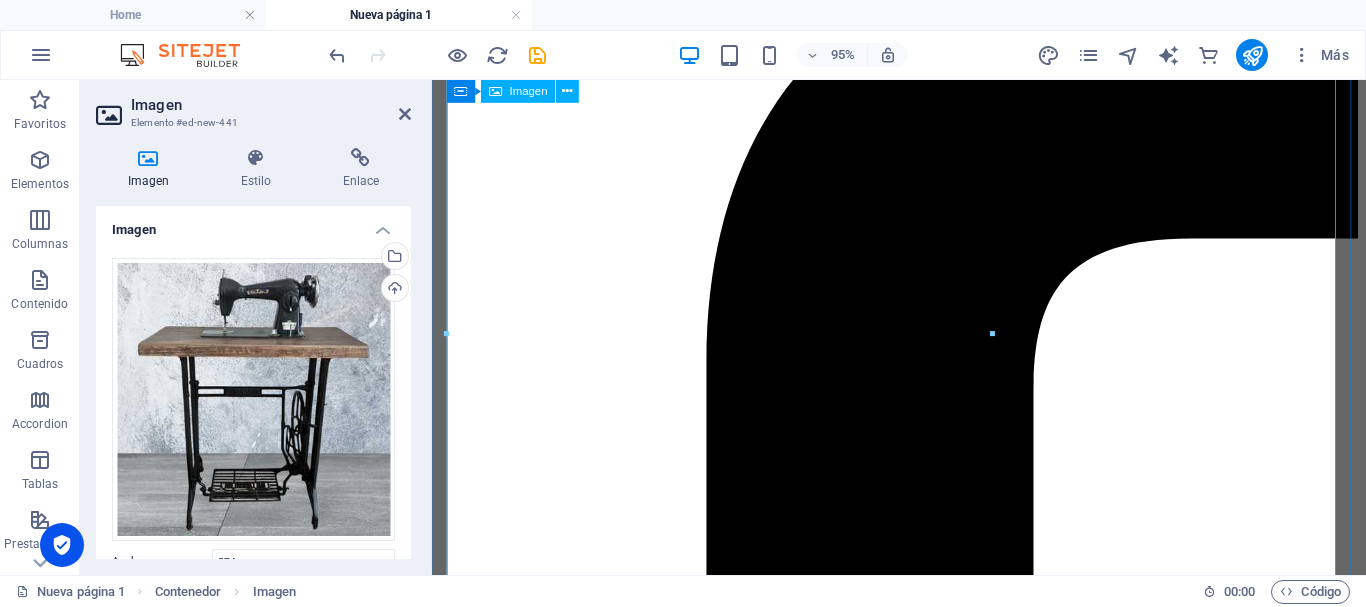 scroll, scrollTop: 653, scrollLeft: 0, axis: vertical 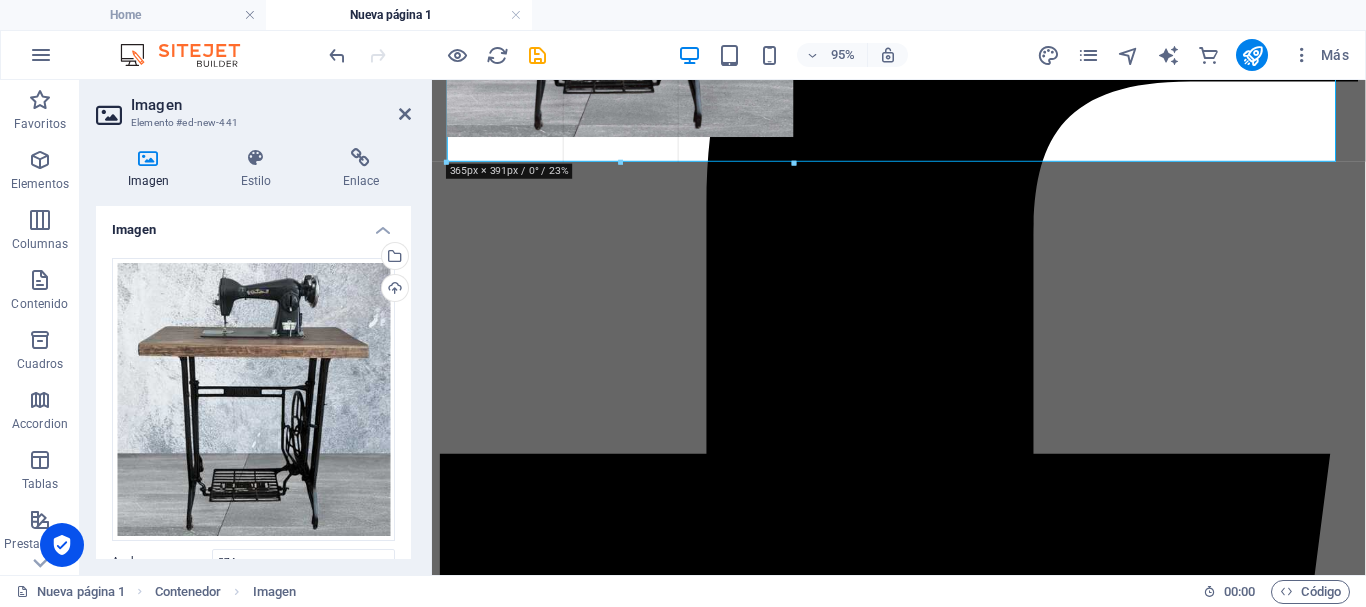 drag, startPoint x: 445, startPoint y: 333, endPoint x: 660, endPoint y: 134, distance: 292.96075 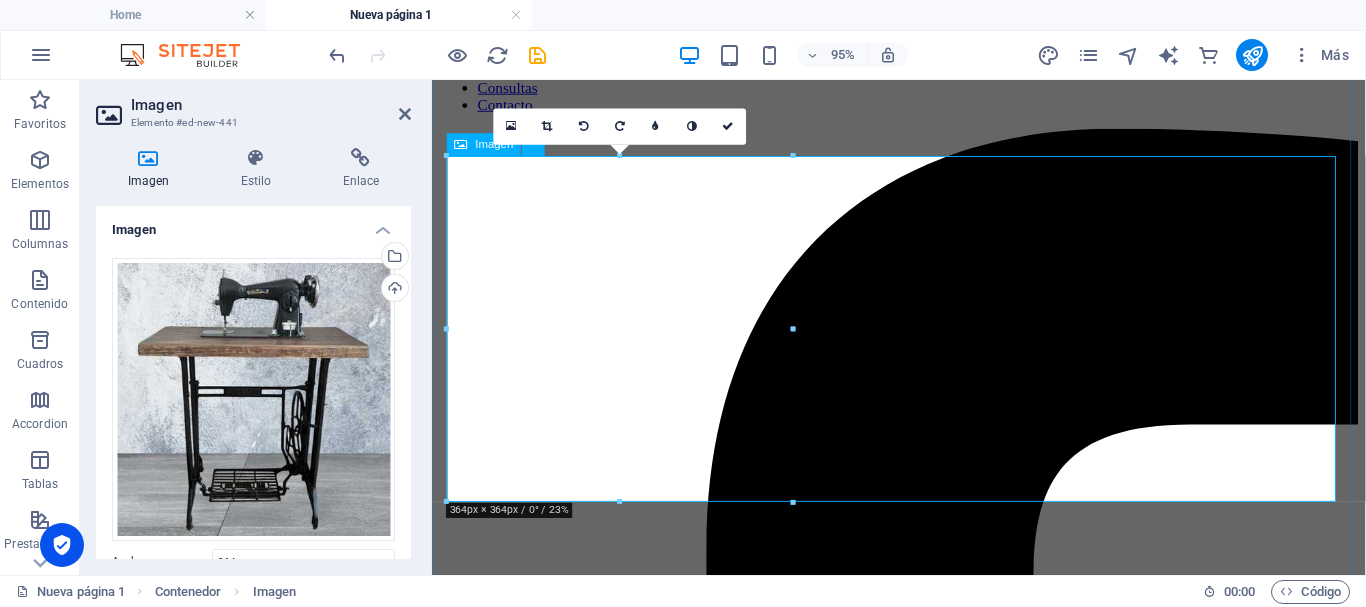 scroll, scrollTop: 400, scrollLeft: 0, axis: vertical 